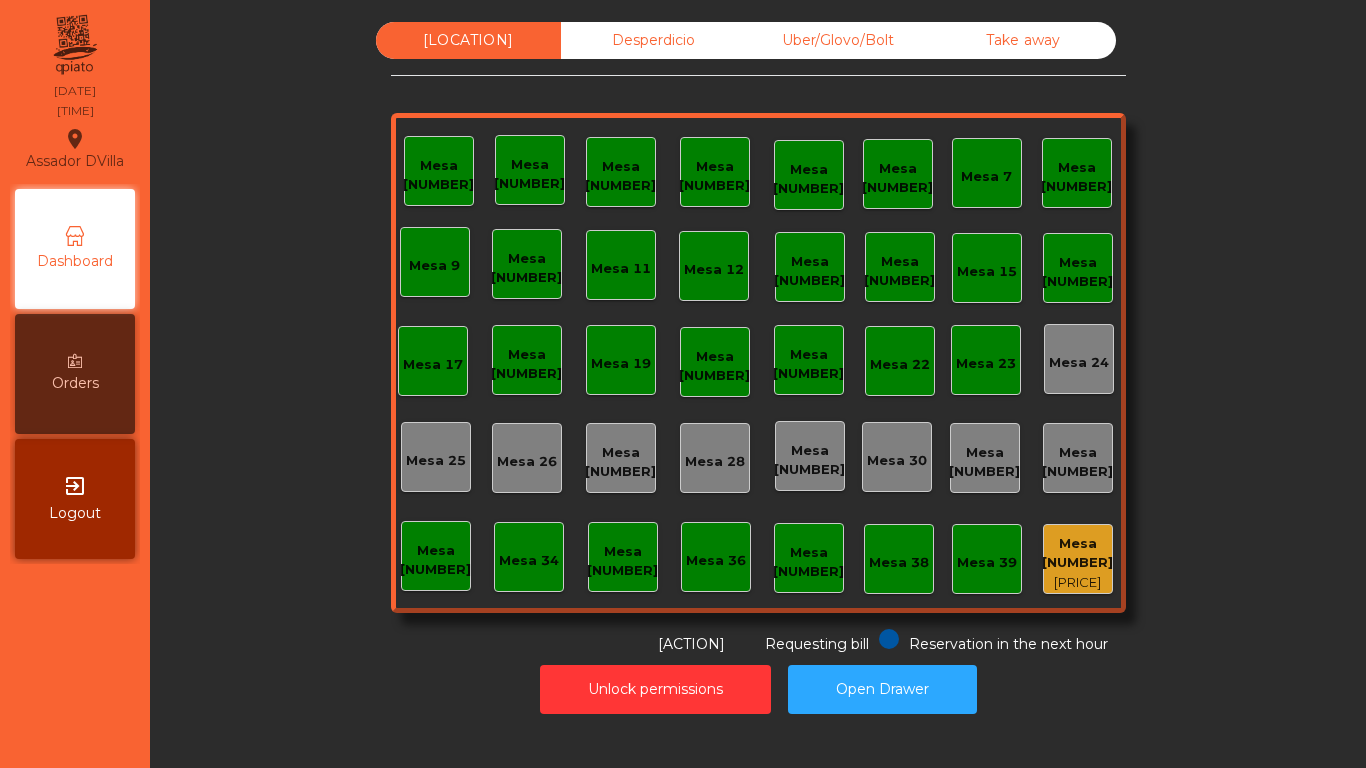scroll, scrollTop: 0, scrollLeft: 0, axis: both 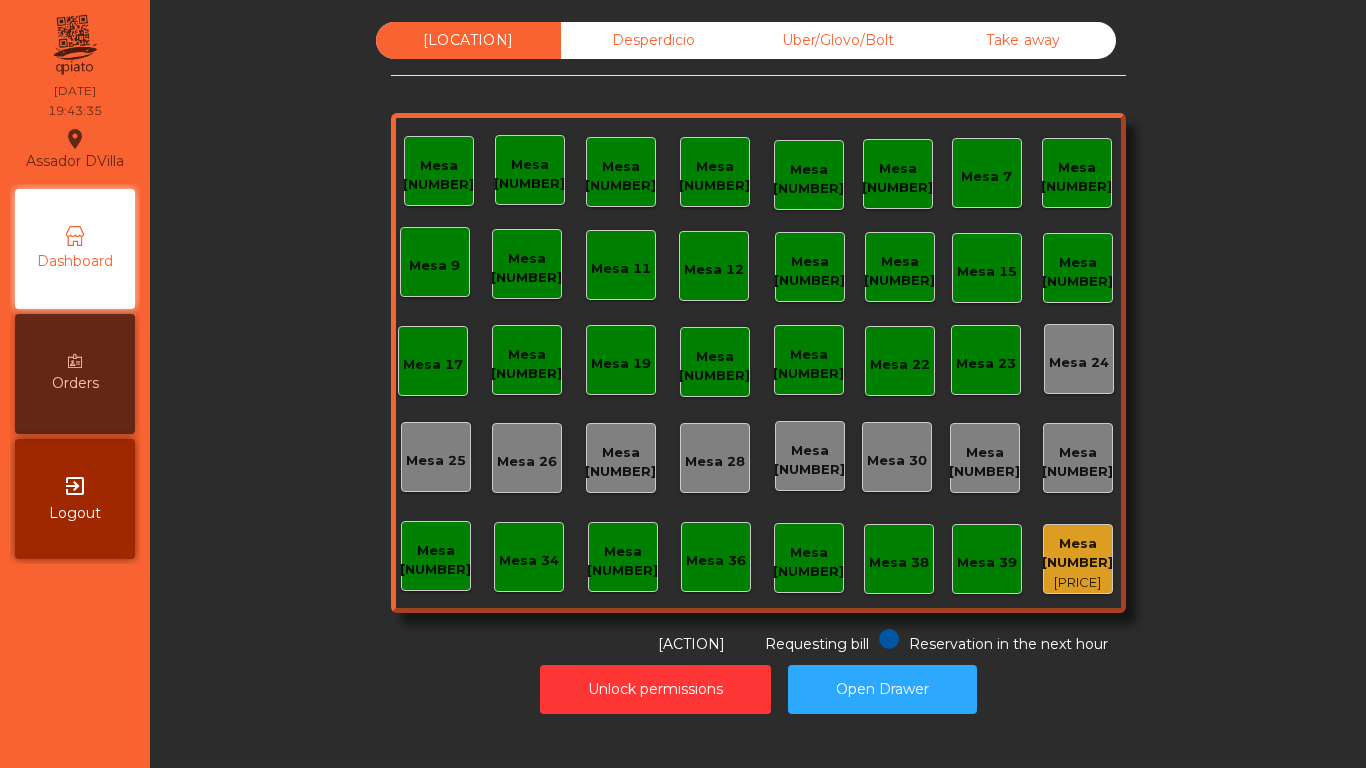 drag, startPoint x: 0, startPoint y: 0, endPoint x: 197, endPoint y: 739, distance: 764.8072 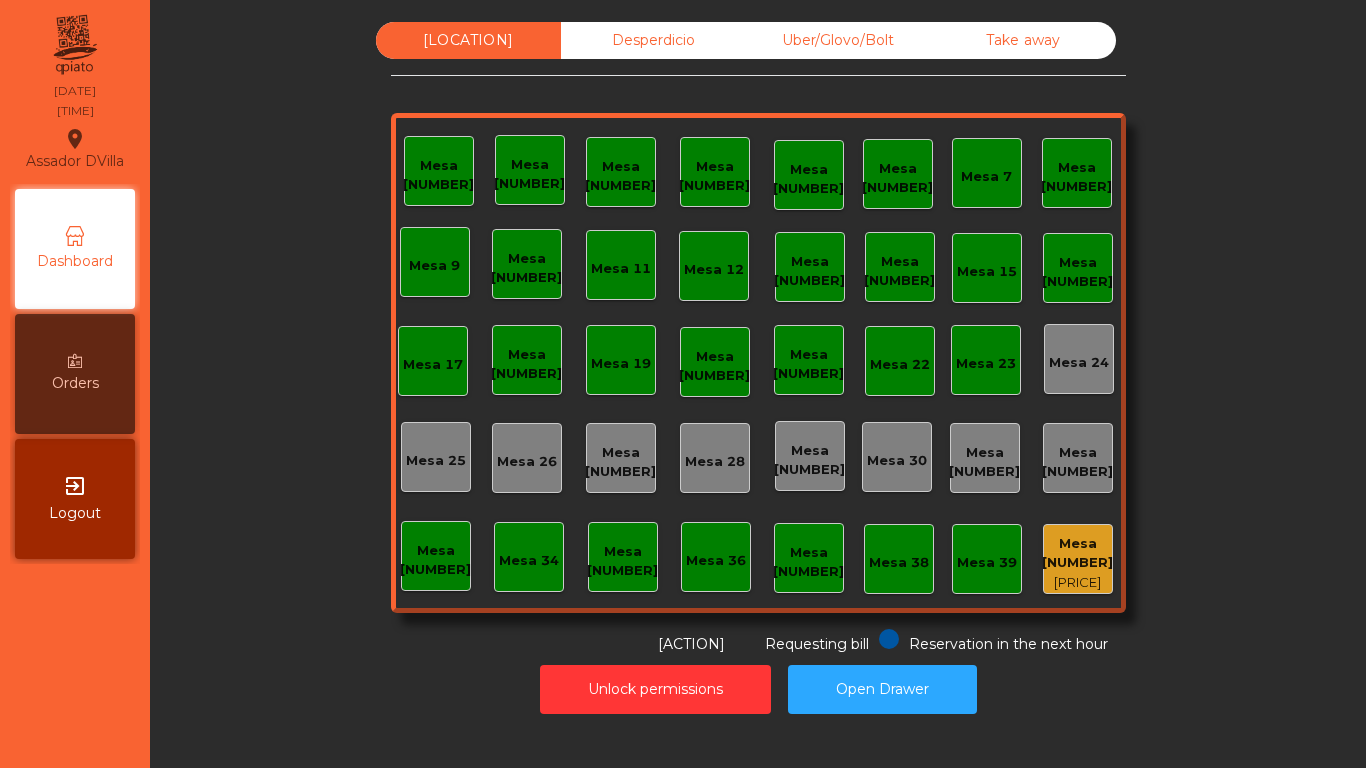 click on "Sala Desperdicio Uber/Glovo/Bolt Take away Mesa 1 Mesa 2 Mesa 3 Mesa 4 Mesa 5 Mesa 6 Mesa 7 Mesa 8 Mesa 9 Mesa 10 Mesa 11 Mesa 12 Mesa 13 Mesa 14 Mesa 15 Mesa 16 Mesa 17 Mesa 18 Mesa 19 Mesa 20 Mesa 21 Mesa 22 Mesa 23 Mesa 24 Mesa 25 Mesa 26 Mesa 27 Mesa 28 Mesa 29 Mesa 30 Mesa 31 Mesa 32 Mesa 33 Mesa 34 Mesa 35 Mesa 36 Mesa 37 Mesa 38 Mesa 39 Mesa 40 67.6 € Reservation in the next hour Requesting bill Calling Unlock permissions Open Drawer" at bounding box center [758, 384] 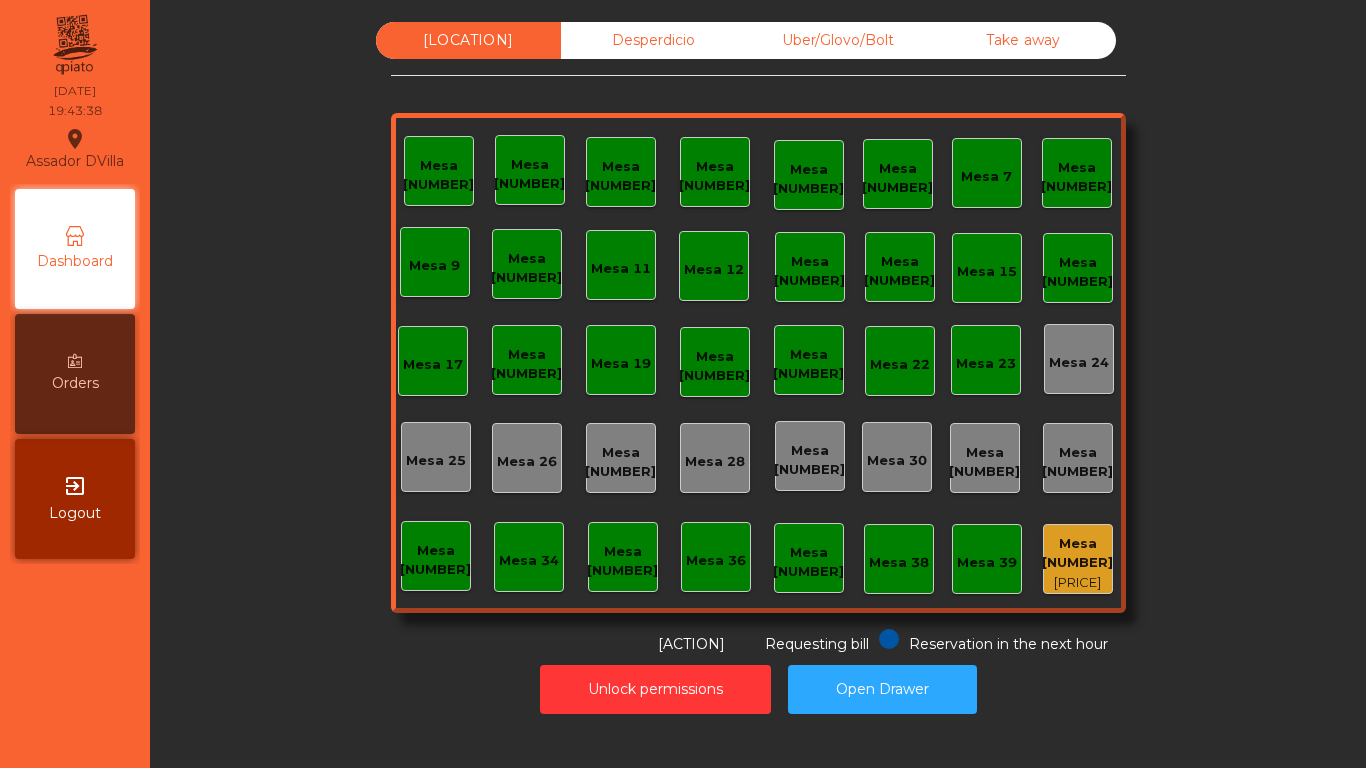 click on "Sala   Desperdicio   Uber/Glovo/Bolt   Take away   Mesa 1   Mesa 2   Mesa 3   Mesa 4   Mesa 5   Mesa 6   Mesa 7   Mesa 8   Mesa 9   Mesa 10   Mesa 11   Mesa 12   Mesa 13   Mesa 14   Mesa 15   Mesa 16   Mesa 17   Mesa 18   Mesa 19   Mesa 20   Mesa 21   Mesa 22   Mesa 23   Mesa 24   Mesa 25   Mesa 26   Mesa 27   Mesa 28   Mesa 29   Mesa 30   Mesa 31   Mesa 32   Mesa 33   Mesa 34   Mesa 35   Mesa 36   Mesa 37   Mesa 38   Mesa 39   Mesa 40   67.6 €  Reservation in the next hour Requesting bill Calling" at bounding box center (758, 338) 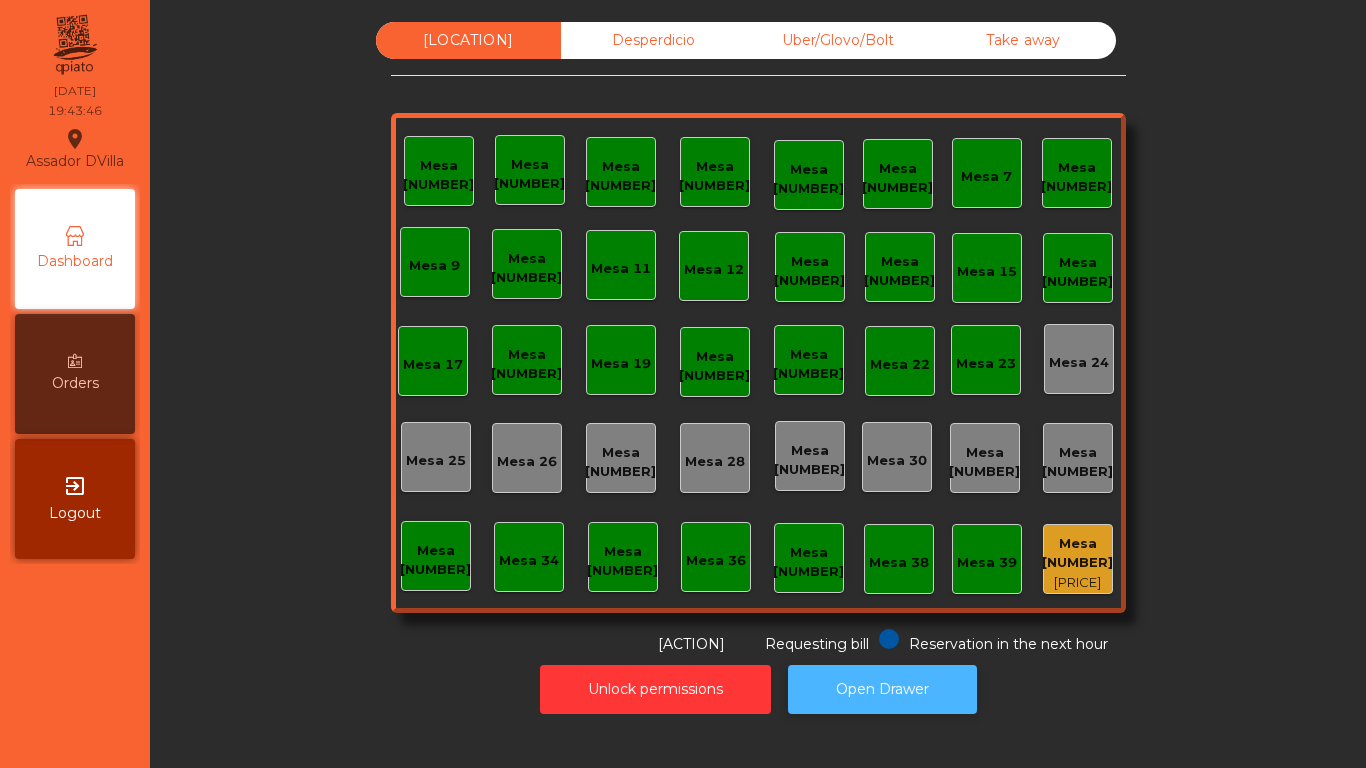click on "Open Drawer" at bounding box center (882, 689) 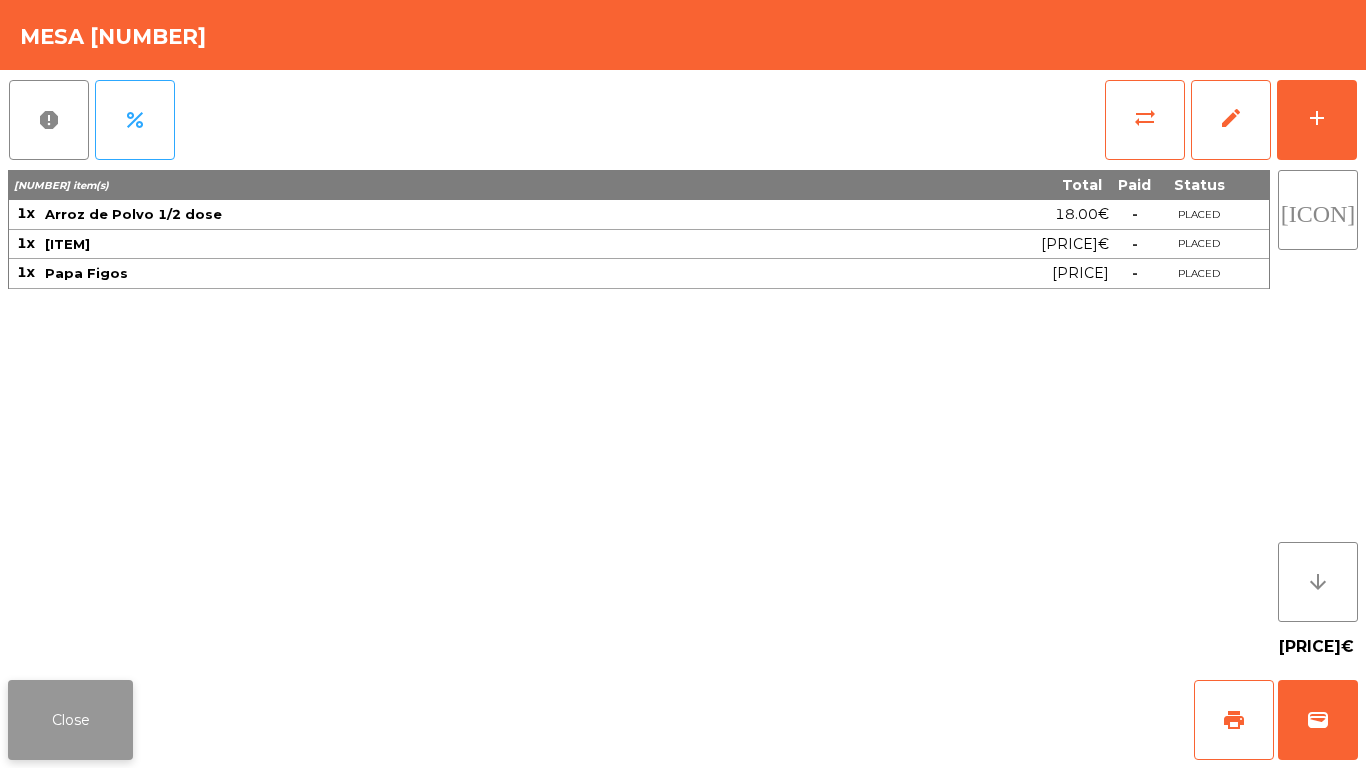 click on "Close" at bounding box center (70, 720) 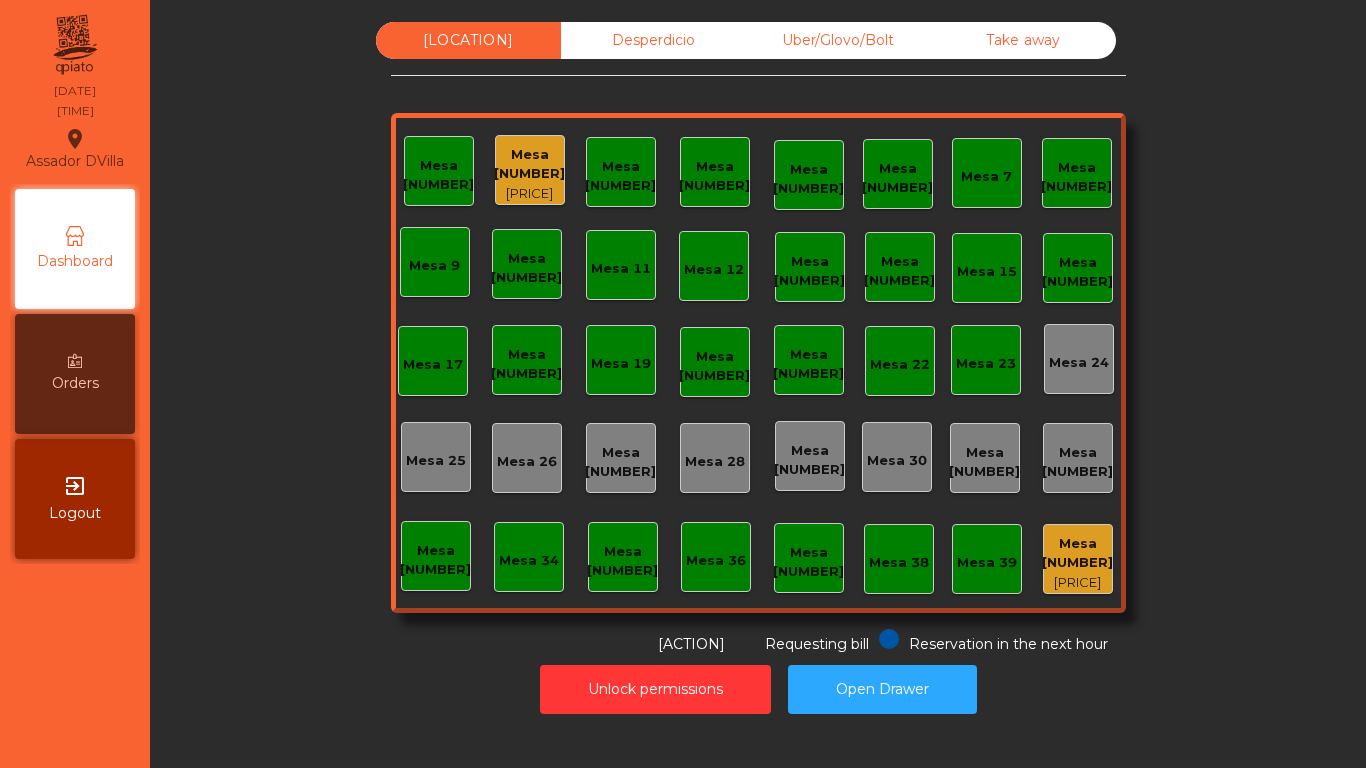 click on "Mesa [NUMBER]" at bounding box center (438, 175) 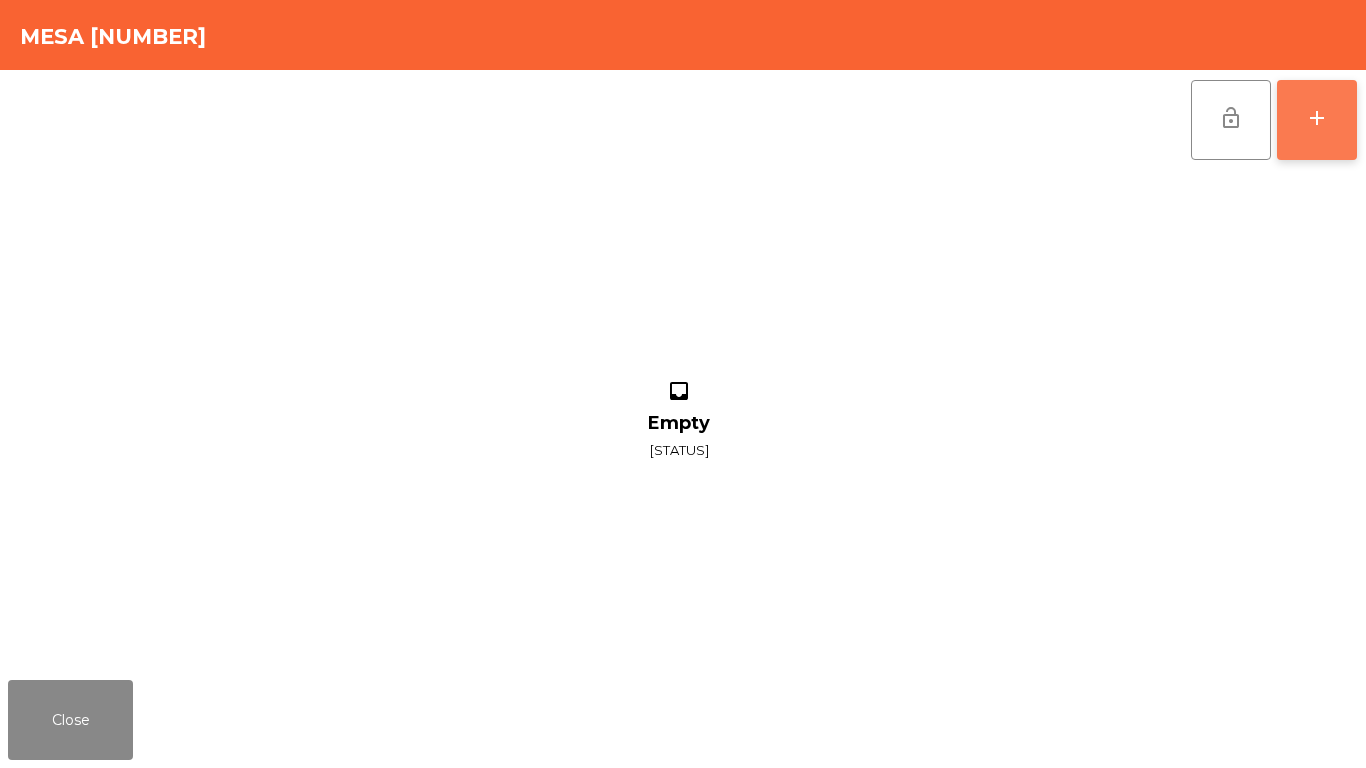 click on "add" at bounding box center (1317, 120) 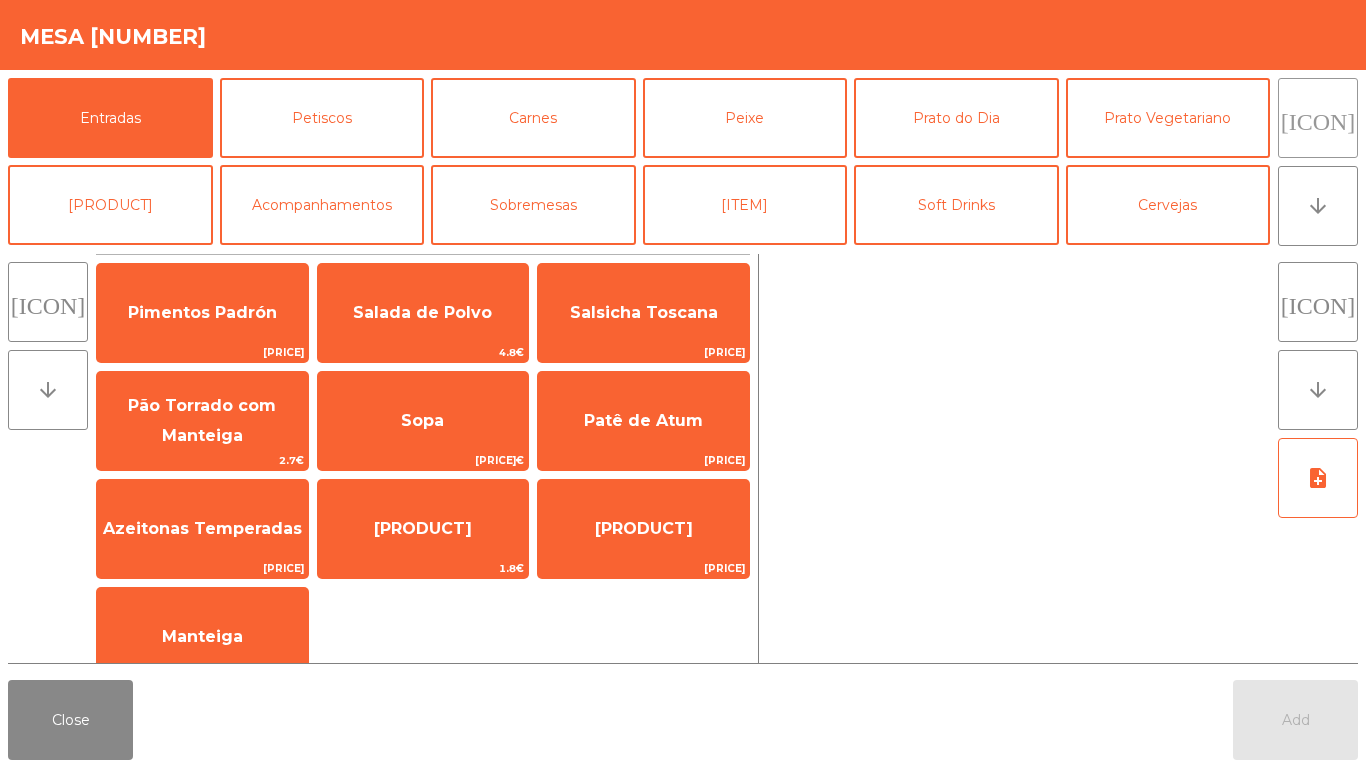 click on "[ICON]" at bounding box center (1318, 118) 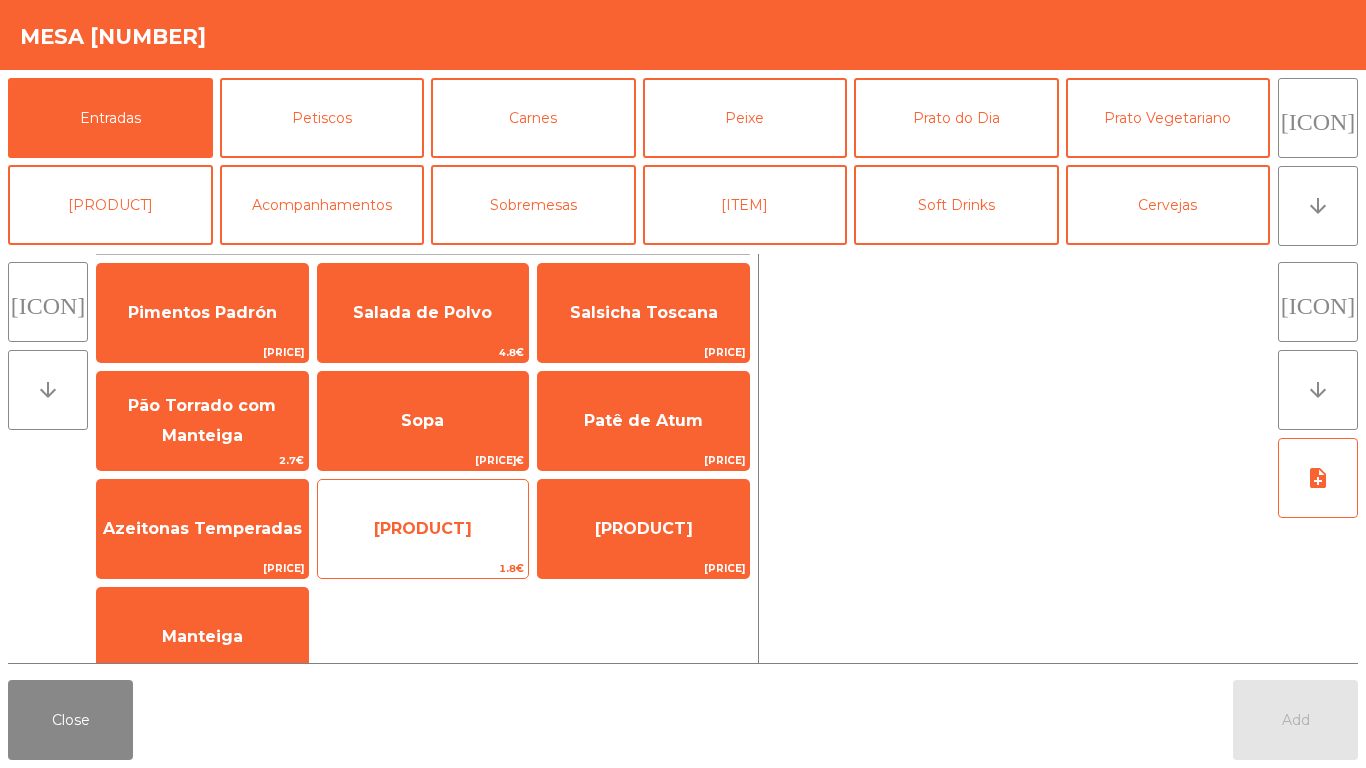 click on "[PRODUCT]" at bounding box center (202, 312) 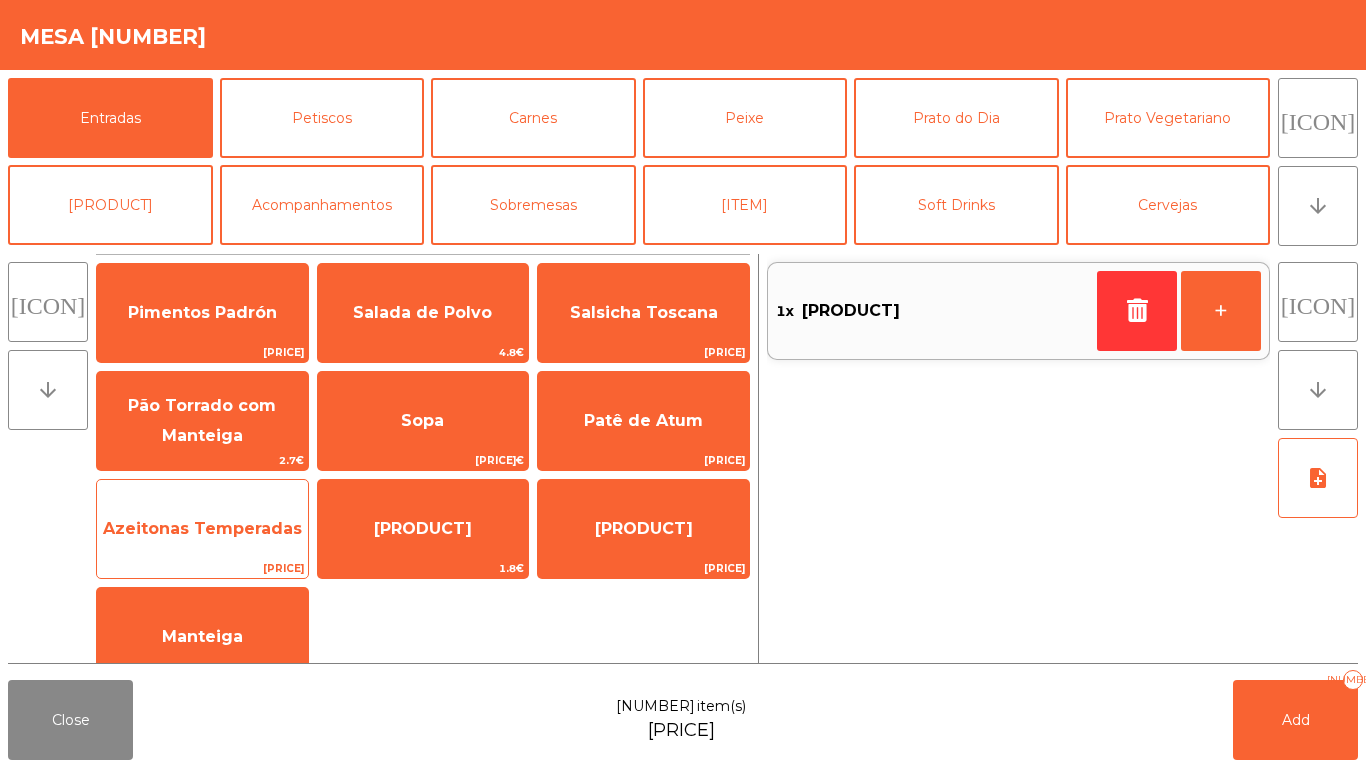 click on "Azeitonas Temperadas" at bounding box center [202, 312] 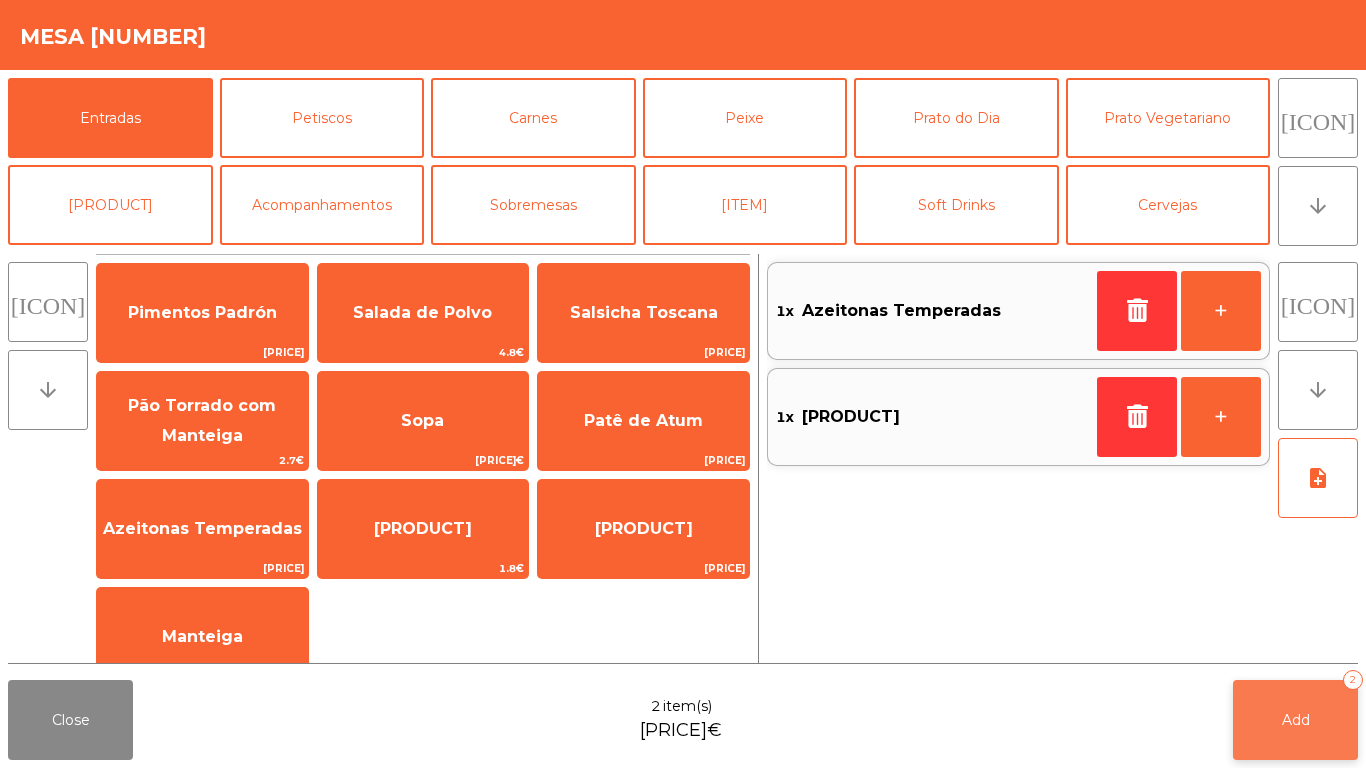 click on "Add" at bounding box center [1296, 720] 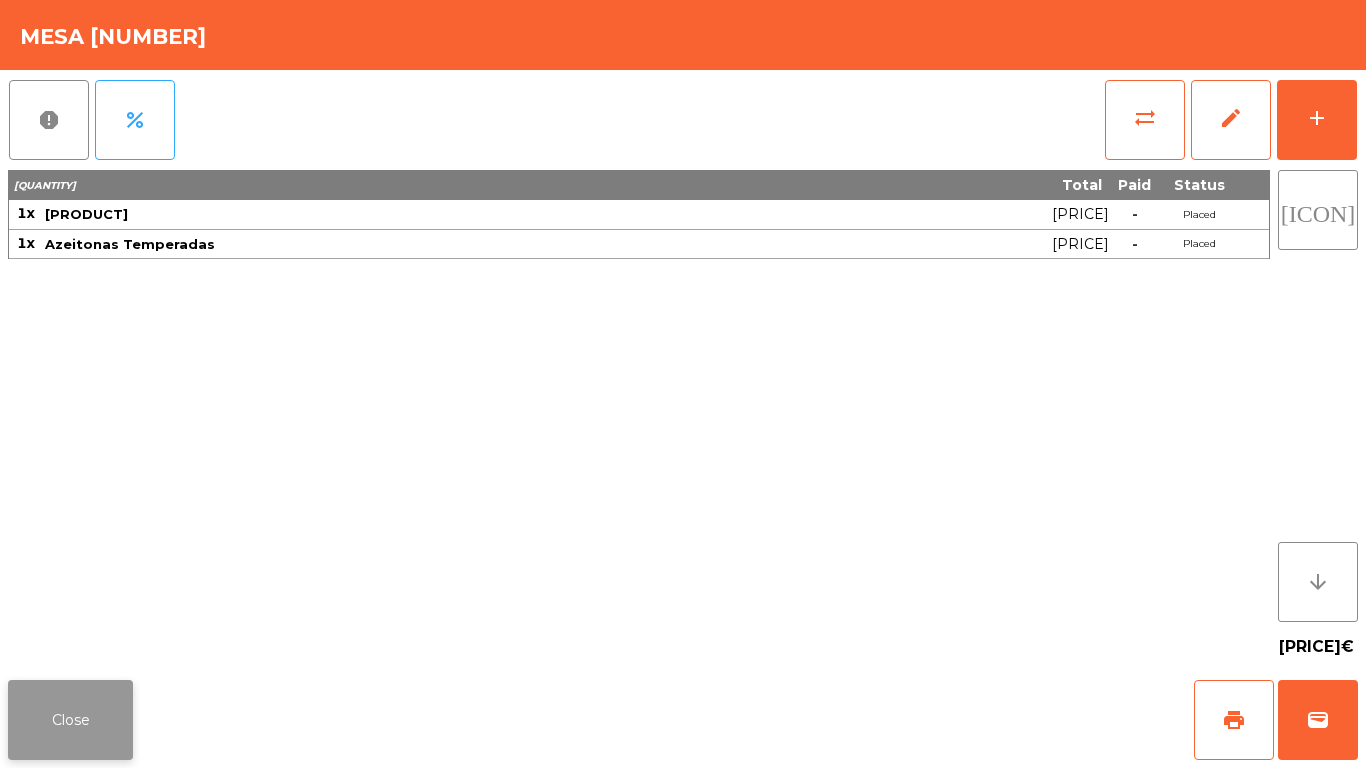 click on "Close" at bounding box center (70, 720) 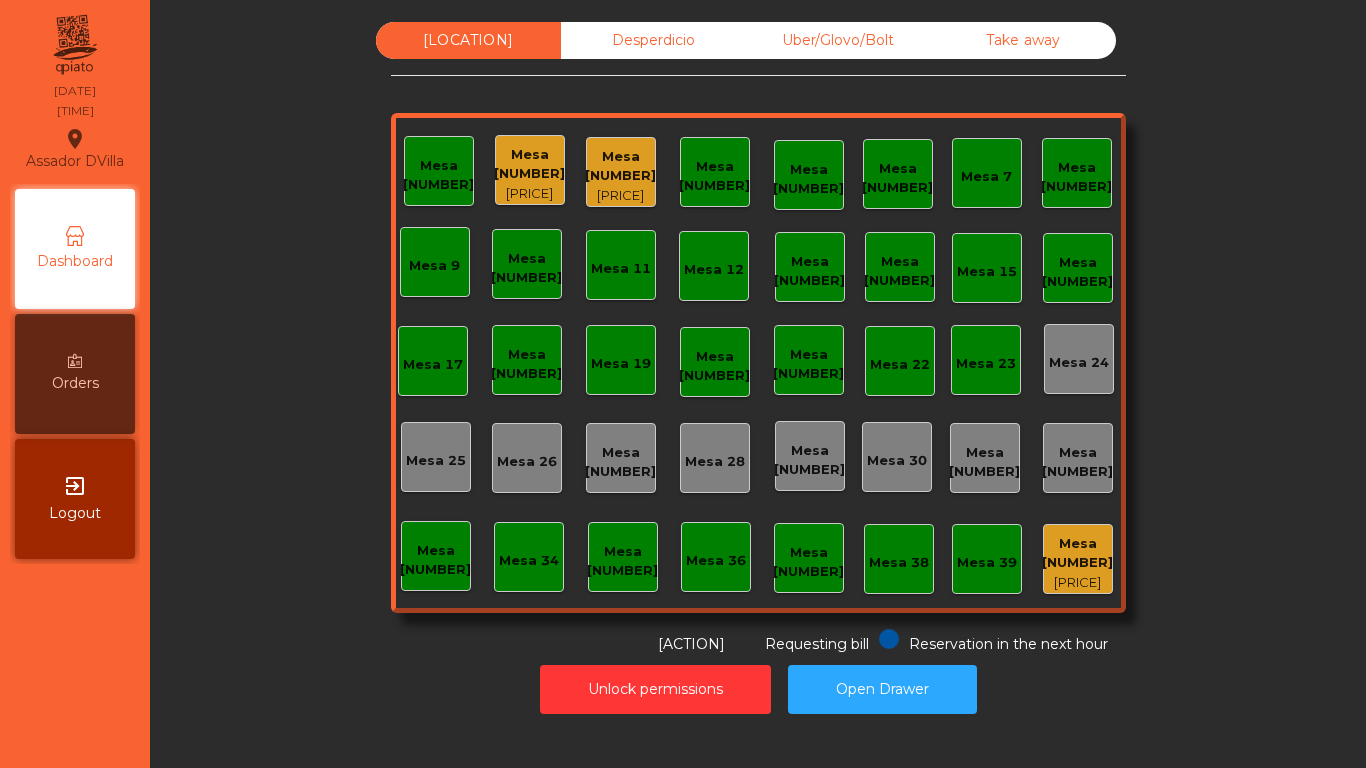 click on "Mesa [NUMBER]" at bounding box center [529, 164] 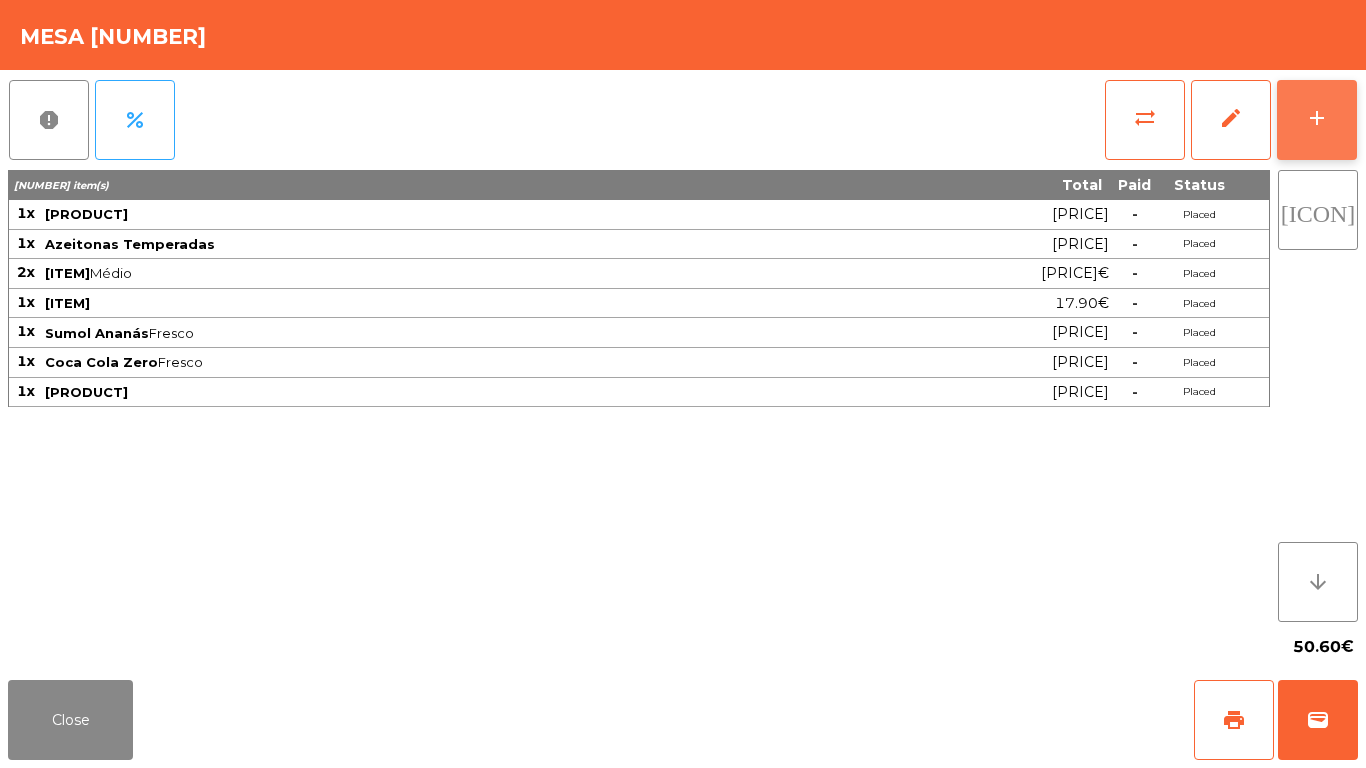 click on "add" at bounding box center (1317, 120) 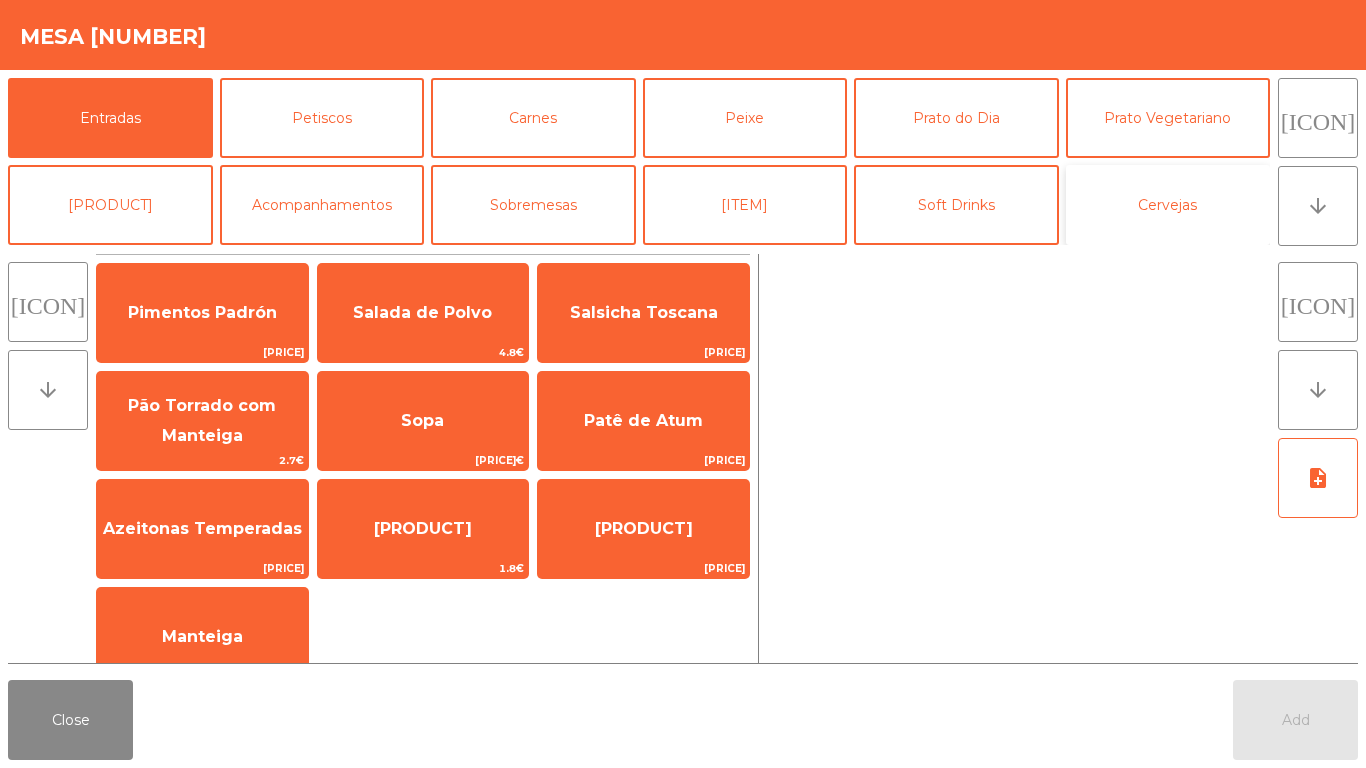 click on "Cervejas" at bounding box center [1168, 205] 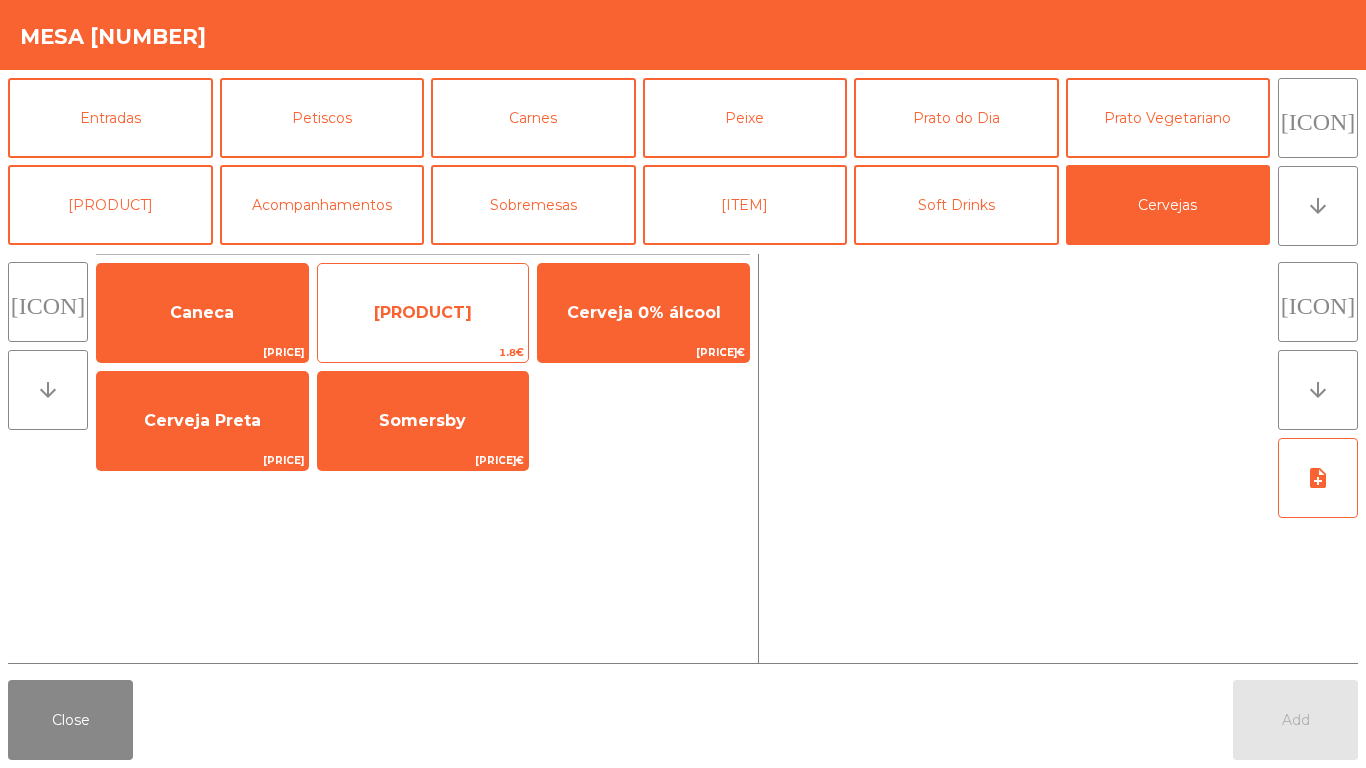 click on "[PRODUCT]" at bounding box center [202, 313] 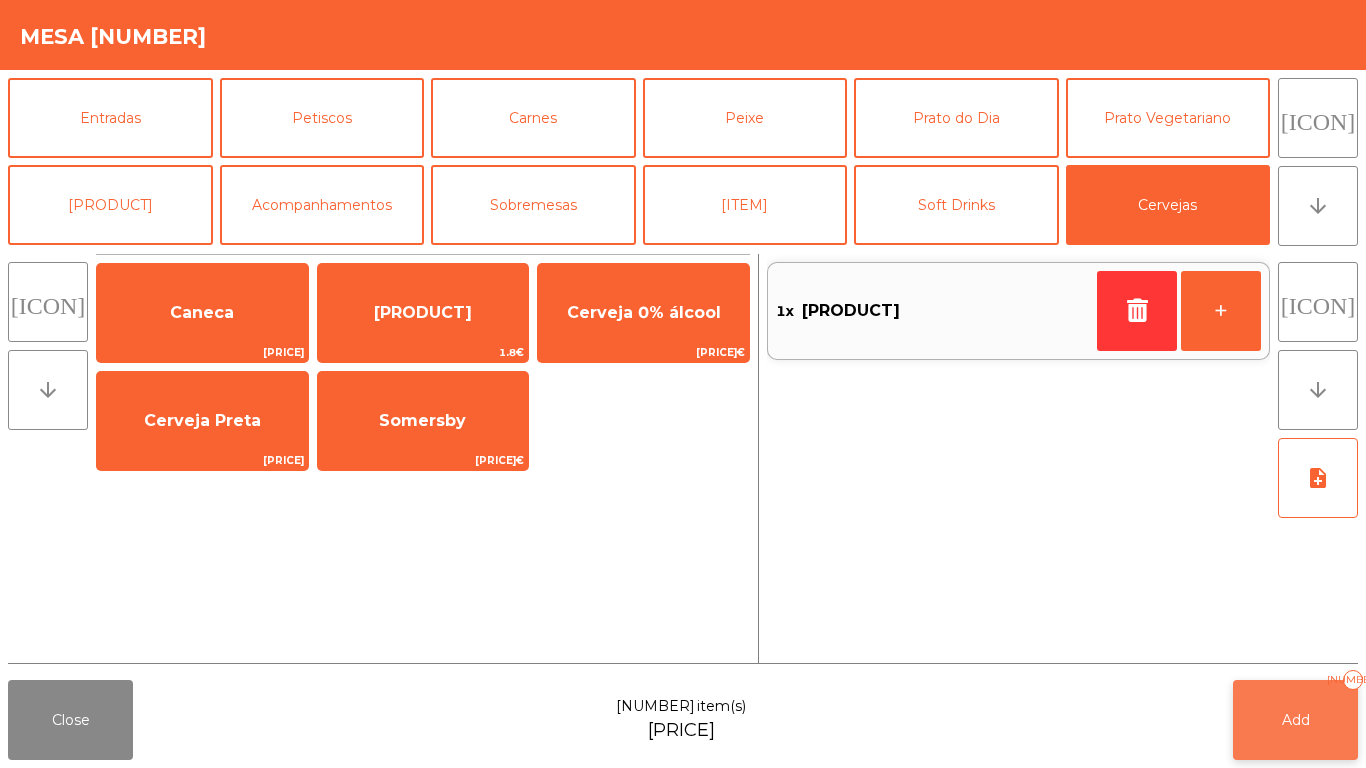 click on "Add 1" at bounding box center (1295, 720) 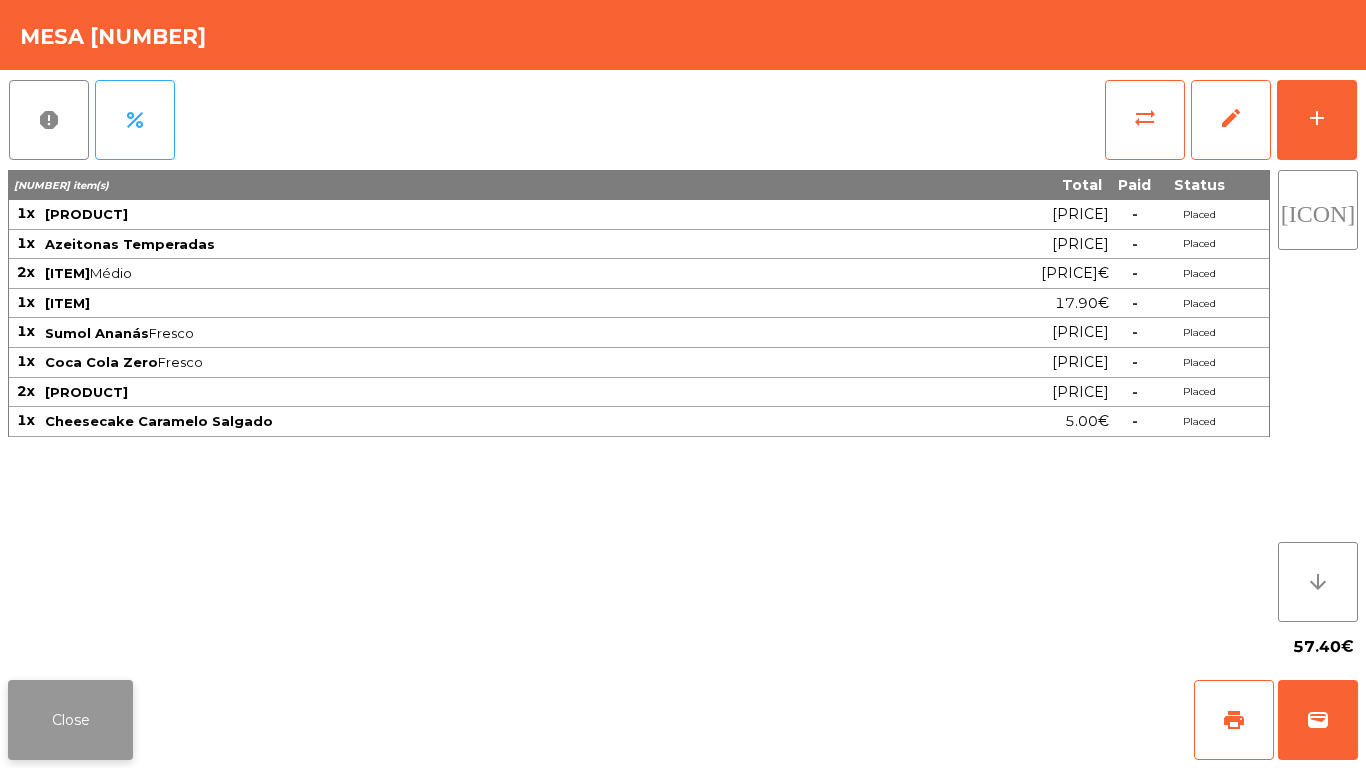 click on "Close" at bounding box center [70, 720] 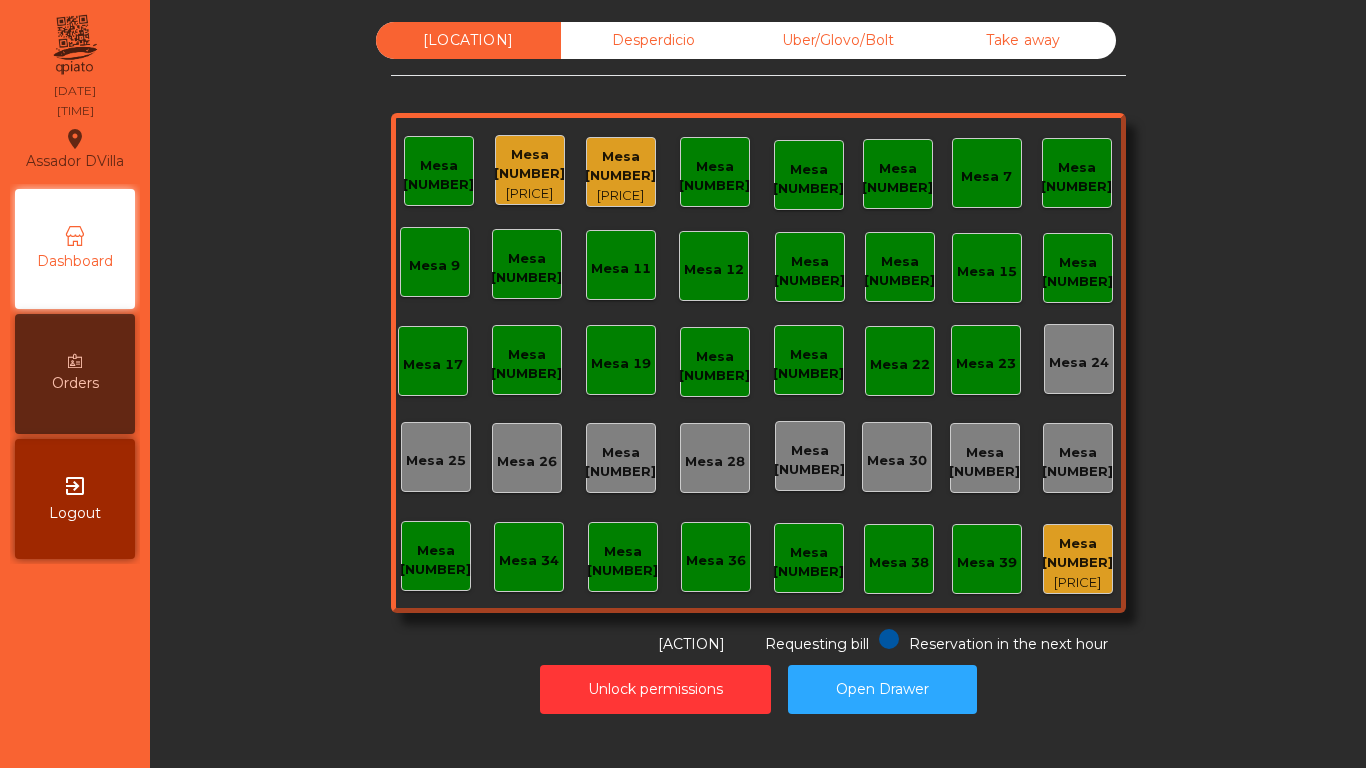 click on "Mesa [NUMBER]" at bounding box center (438, 175) 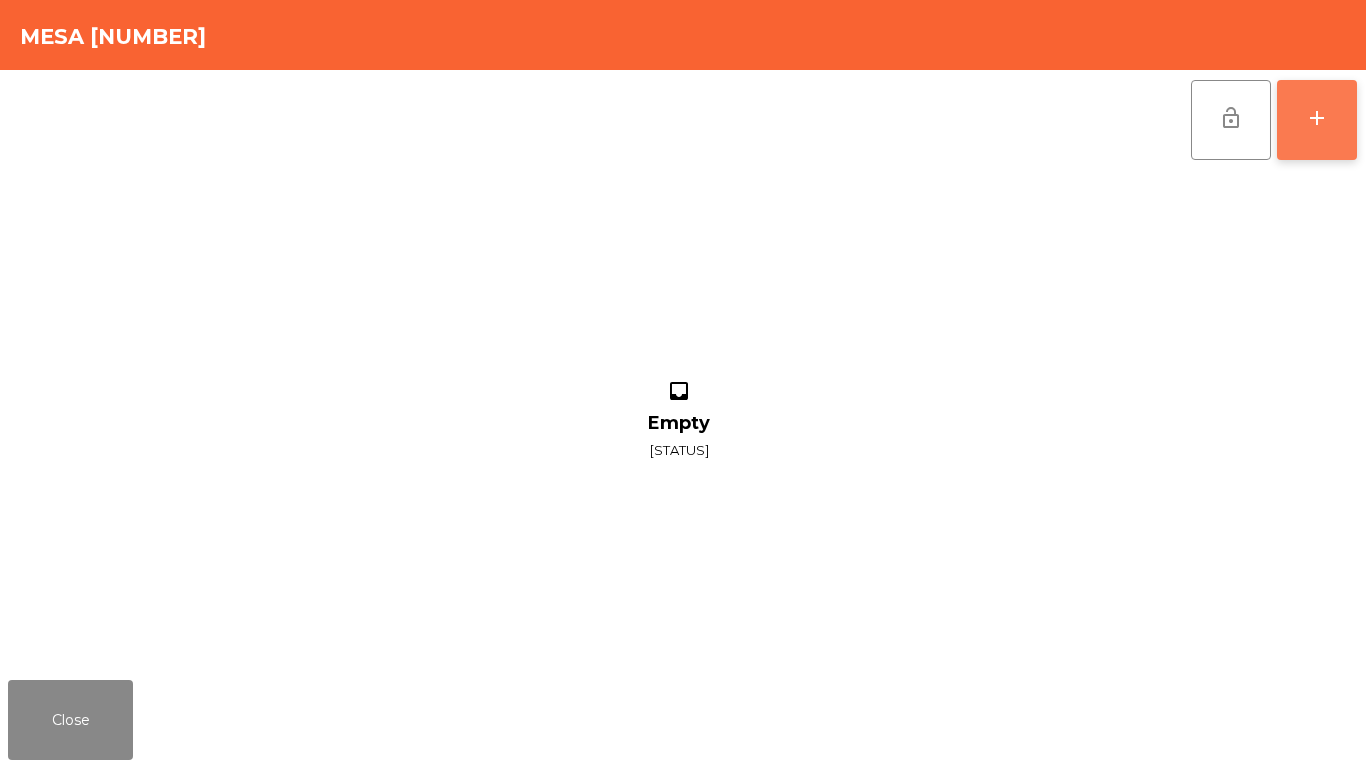click on "add" at bounding box center (1317, 120) 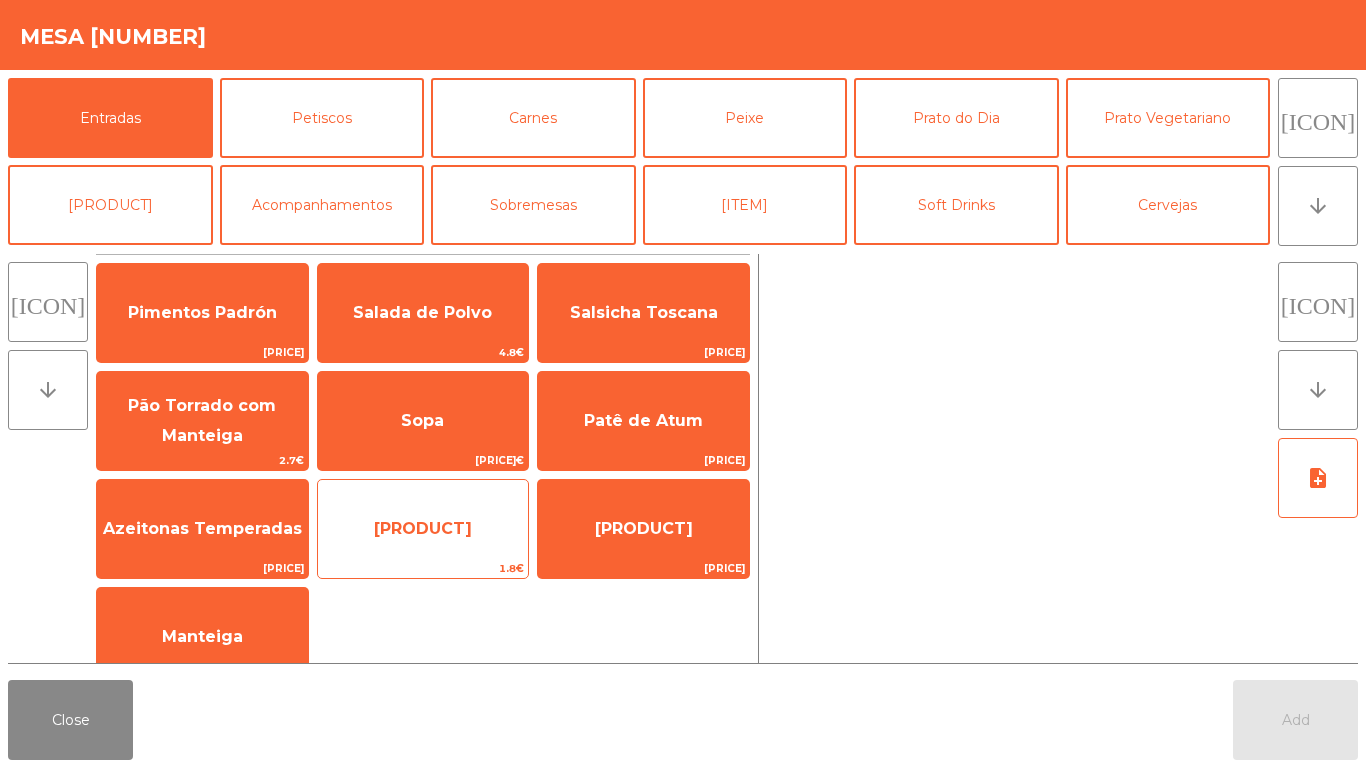 click on "[PRODUCT]" at bounding box center (202, 313) 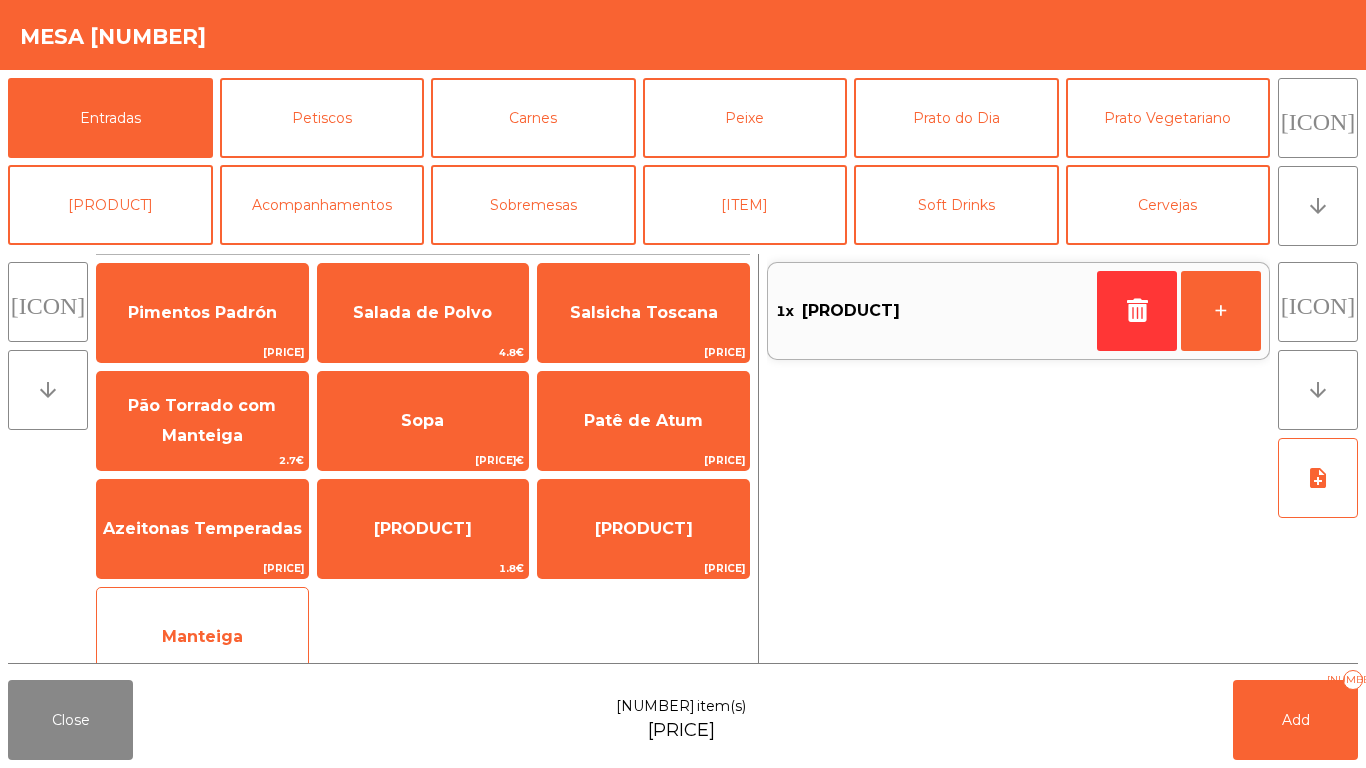 click on "Manteiga" at bounding box center [202, 313] 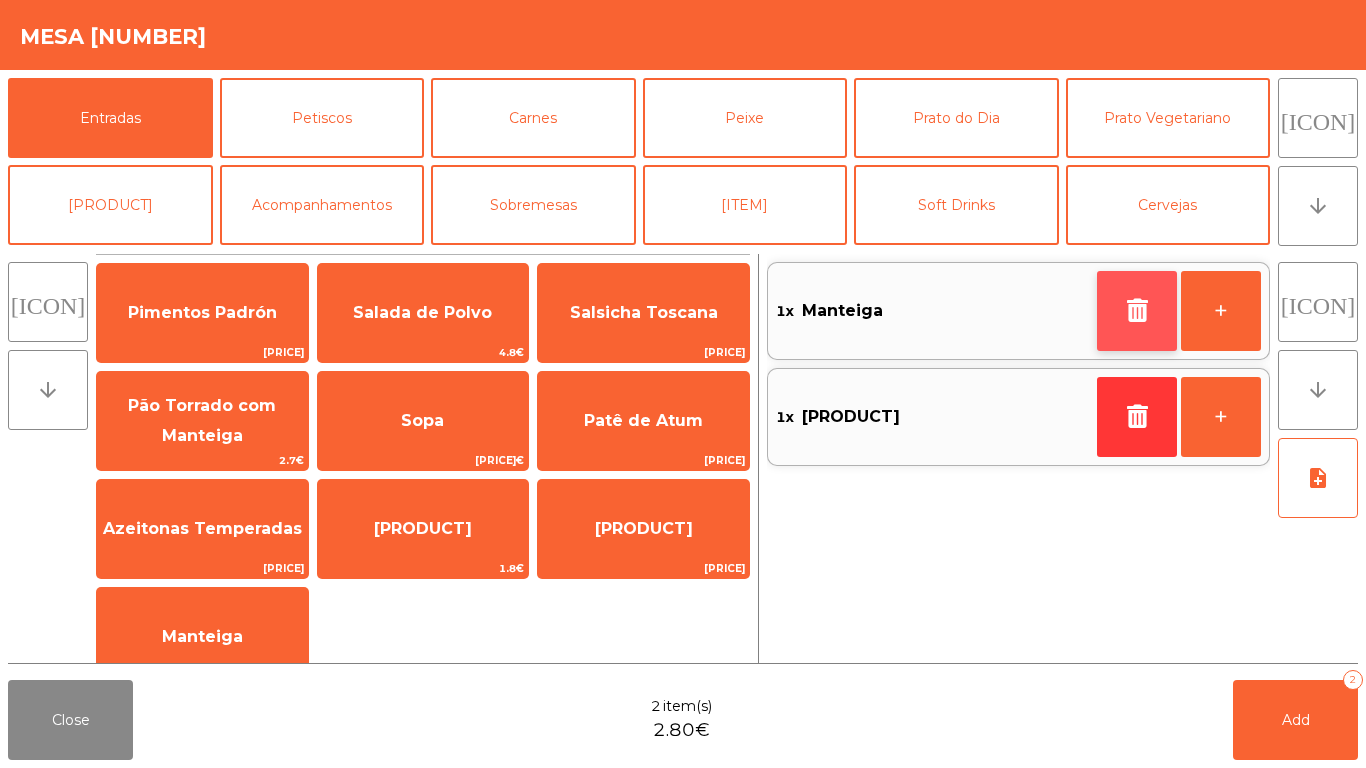 click at bounding box center (1137, 310) 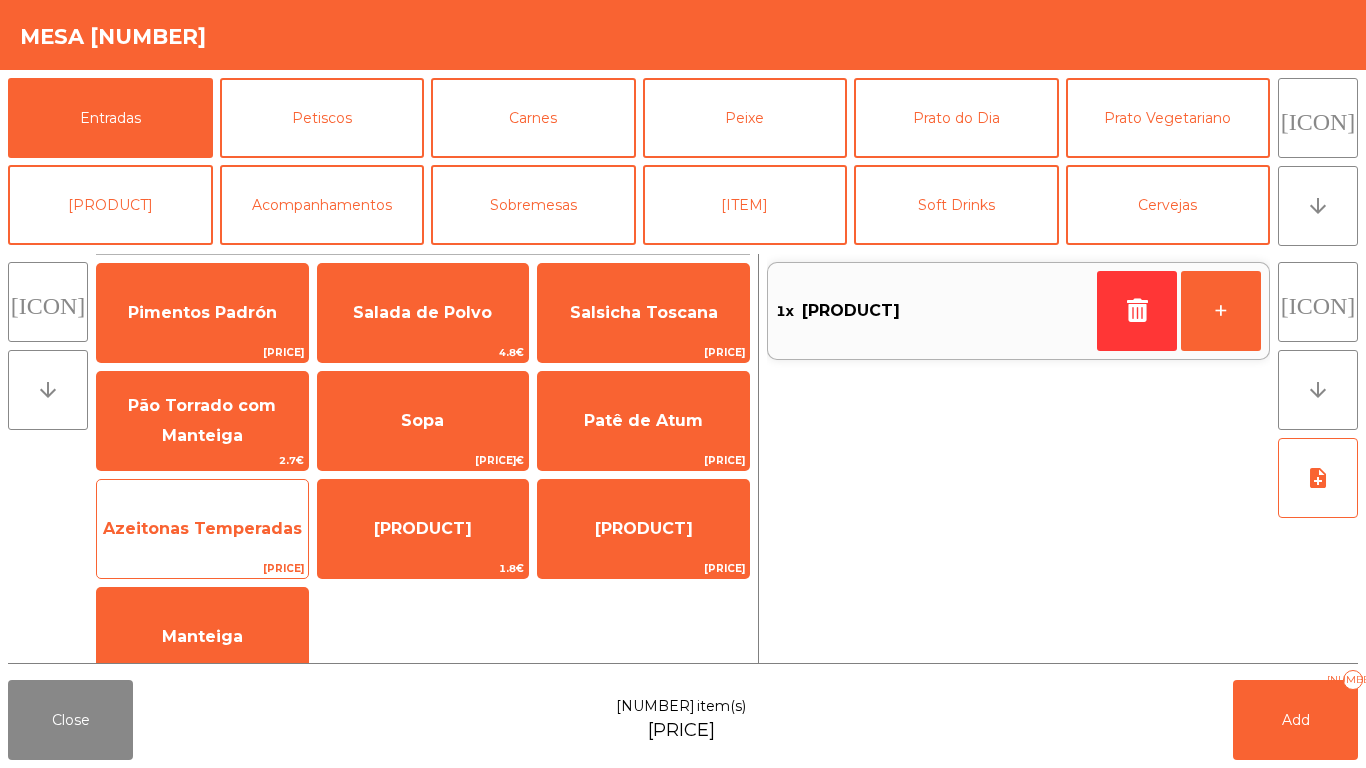 click on "Azeitonas Temperadas" at bounding box center (202, 312) 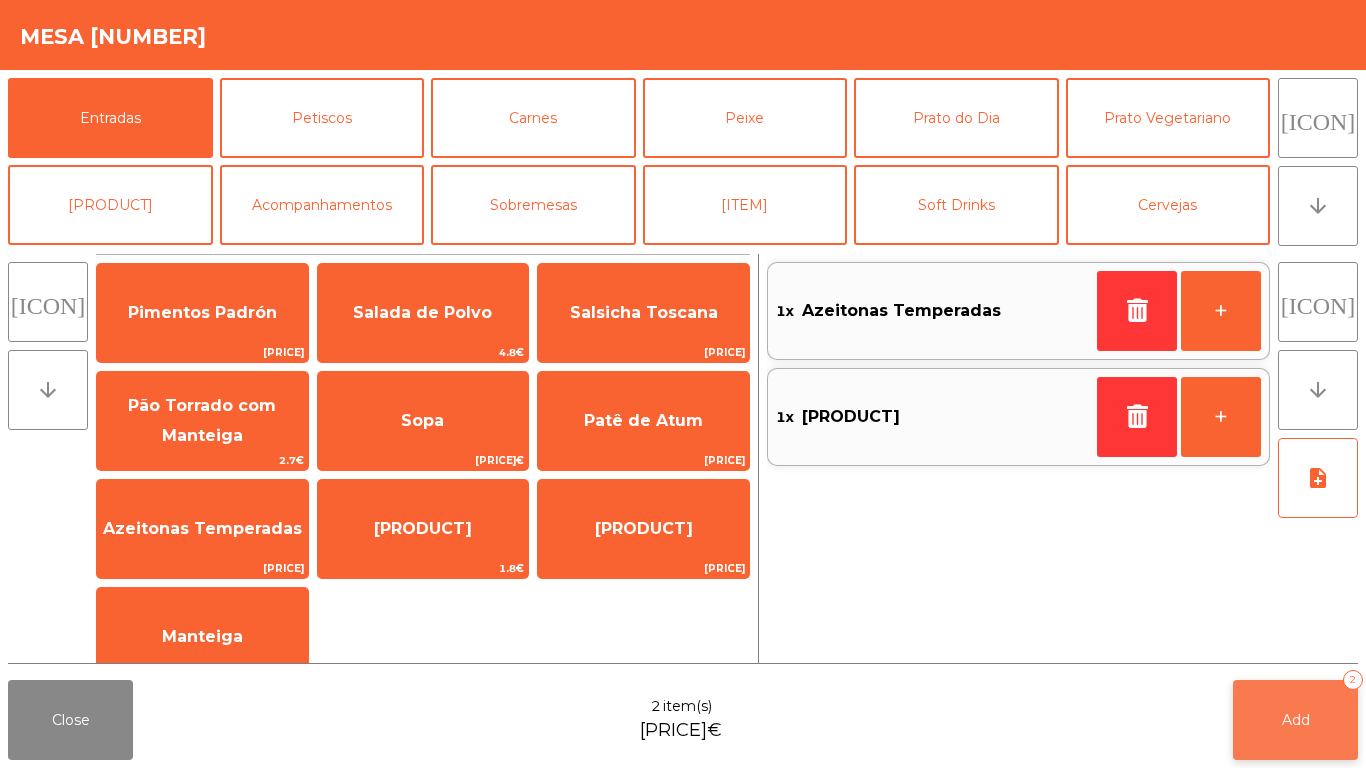 click on "Add   2" at bounding box center (1295, 720) 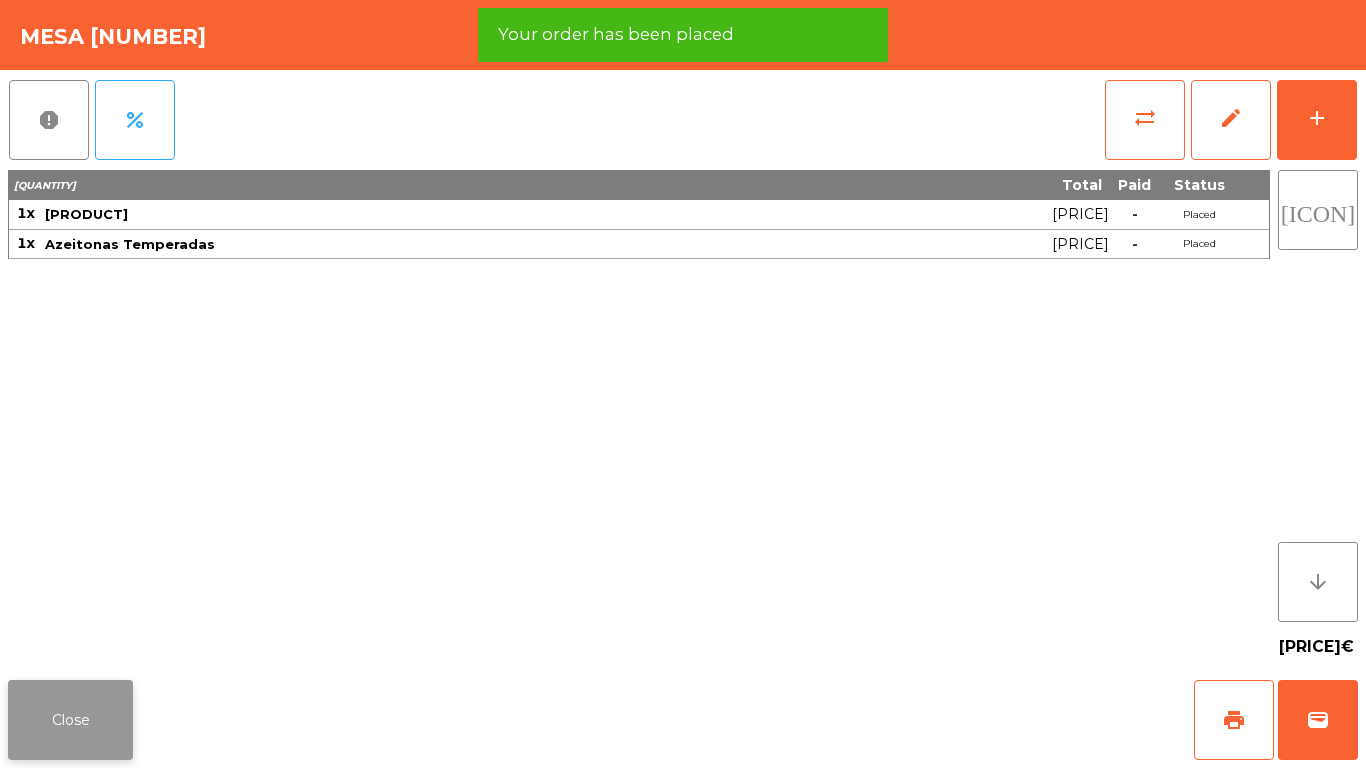 click on "Close" at bounding box center [70, 720] 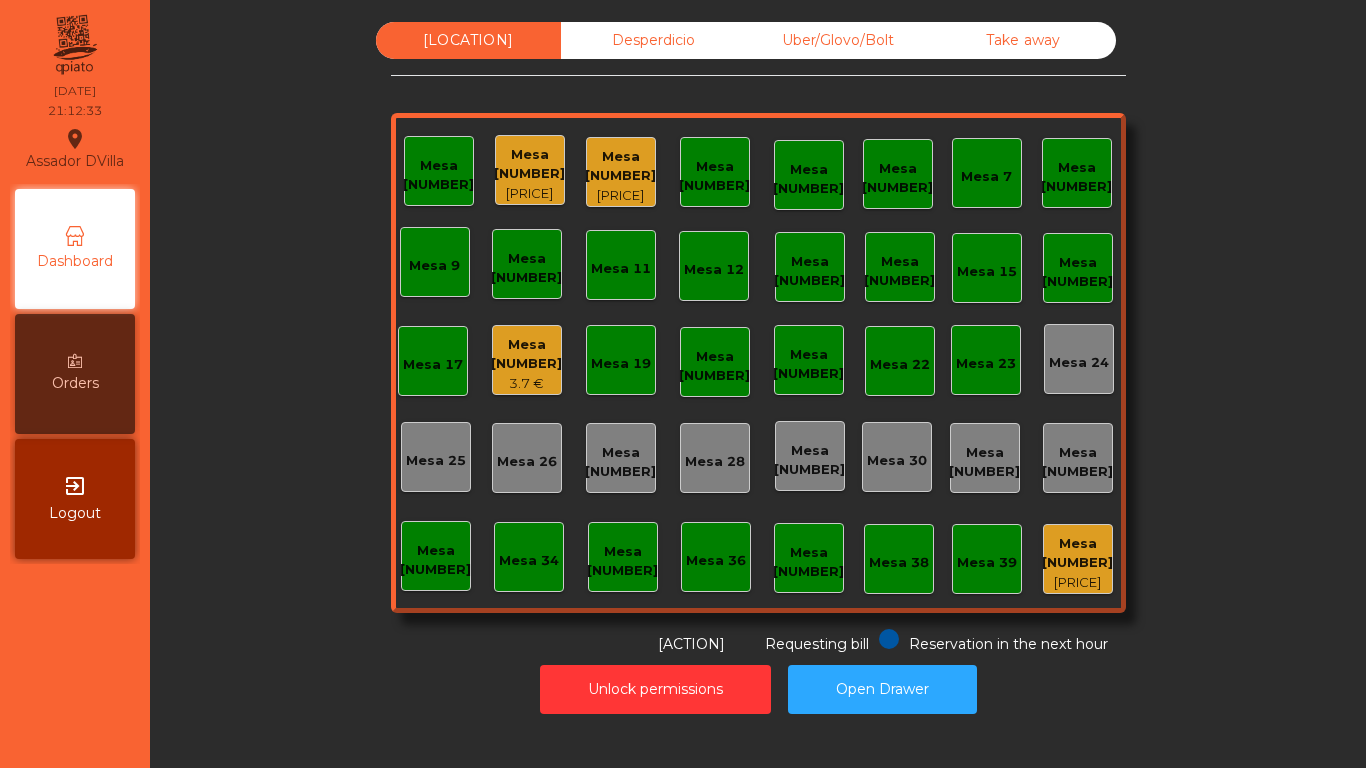 click on "Mesa [NUMBER]" at bounding box center (529, 164) 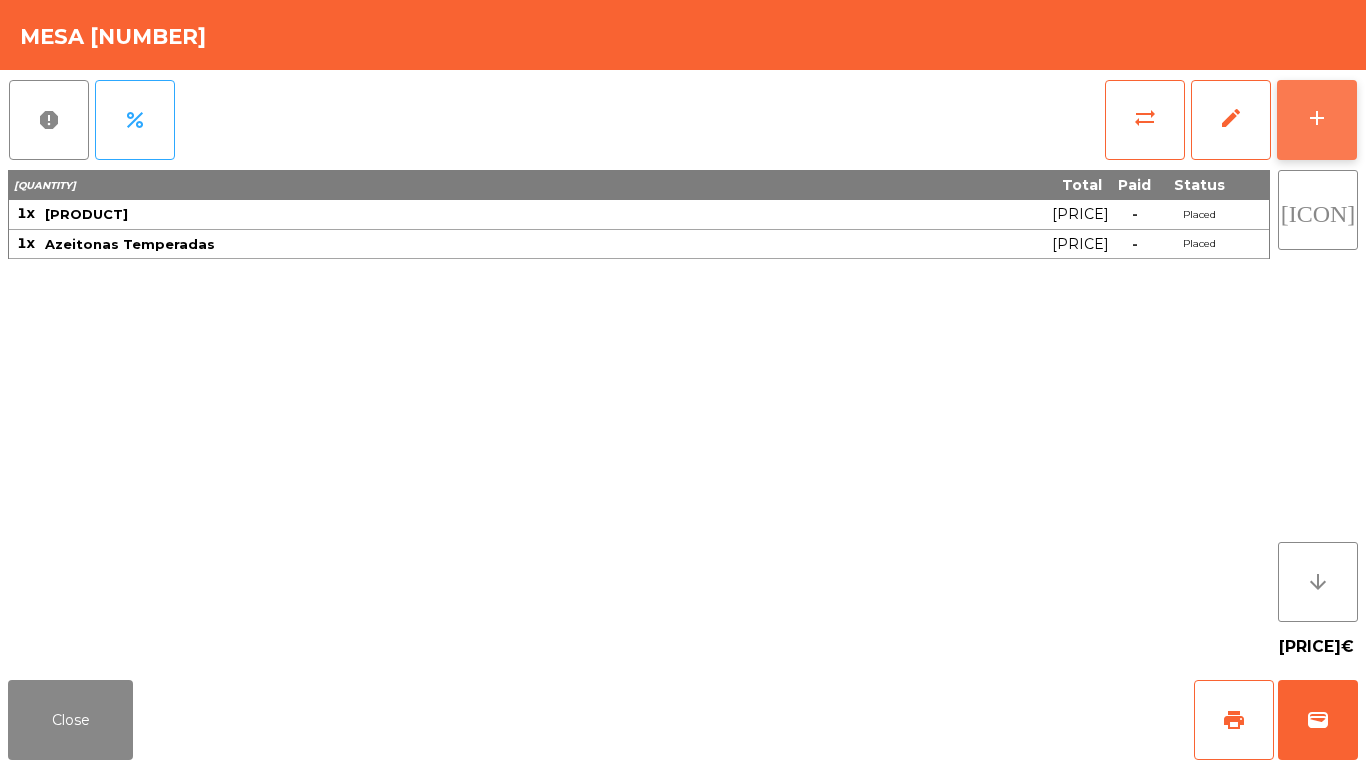 click on "add" at bounding box center [1317, 120] 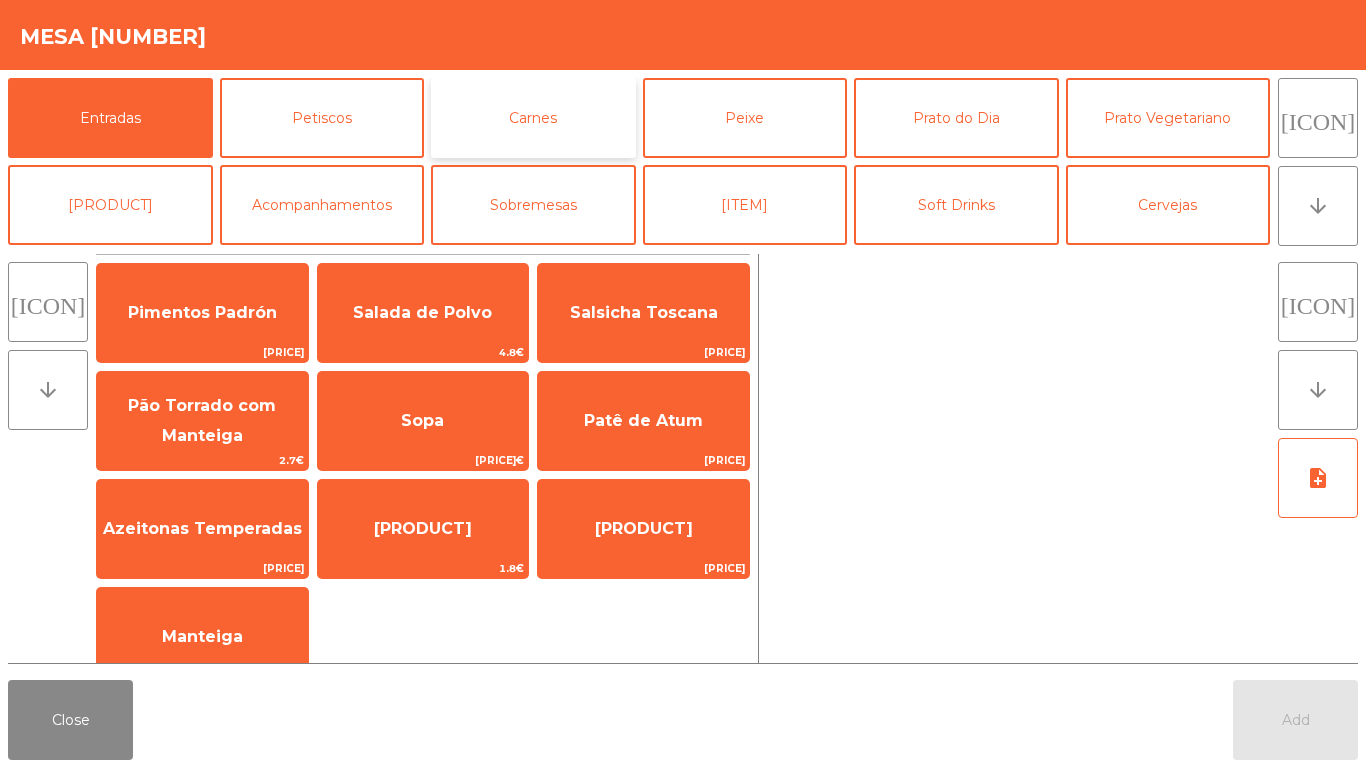 click on "Carnes" at bounding box center (533, 118) 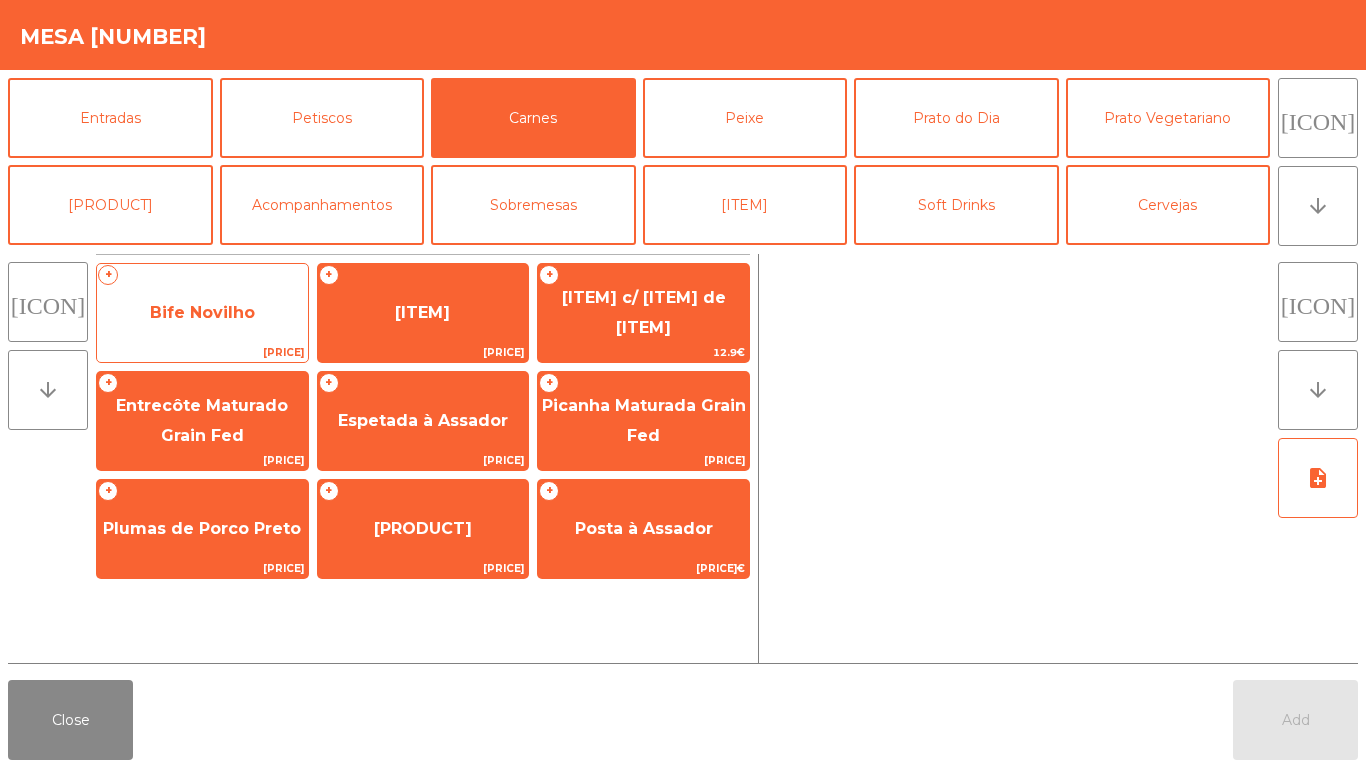 click on "Bife Novilho" at bounding box center [202, 312] 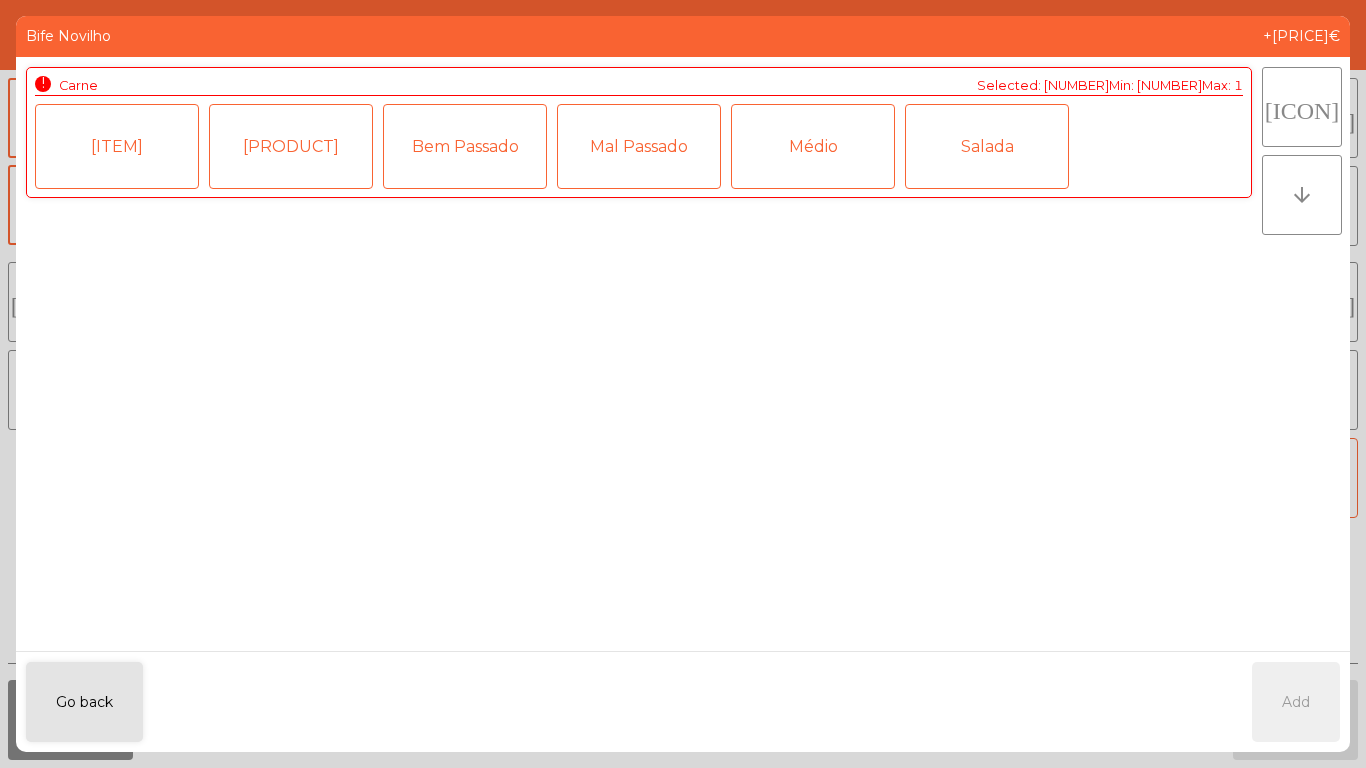 click on "[ITEM]" at bounding box center [117, 146] 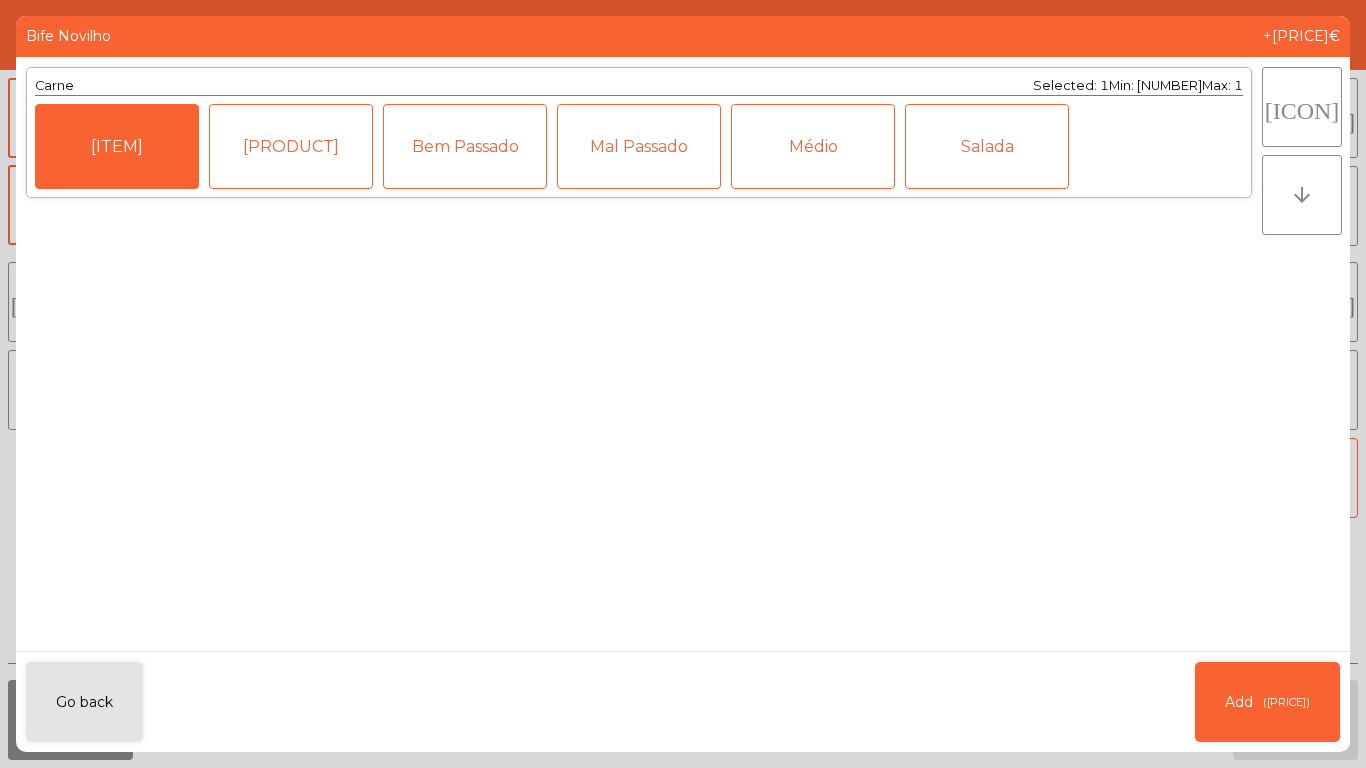 click on "[PRODUCT]" at bounding box center [291, 146] 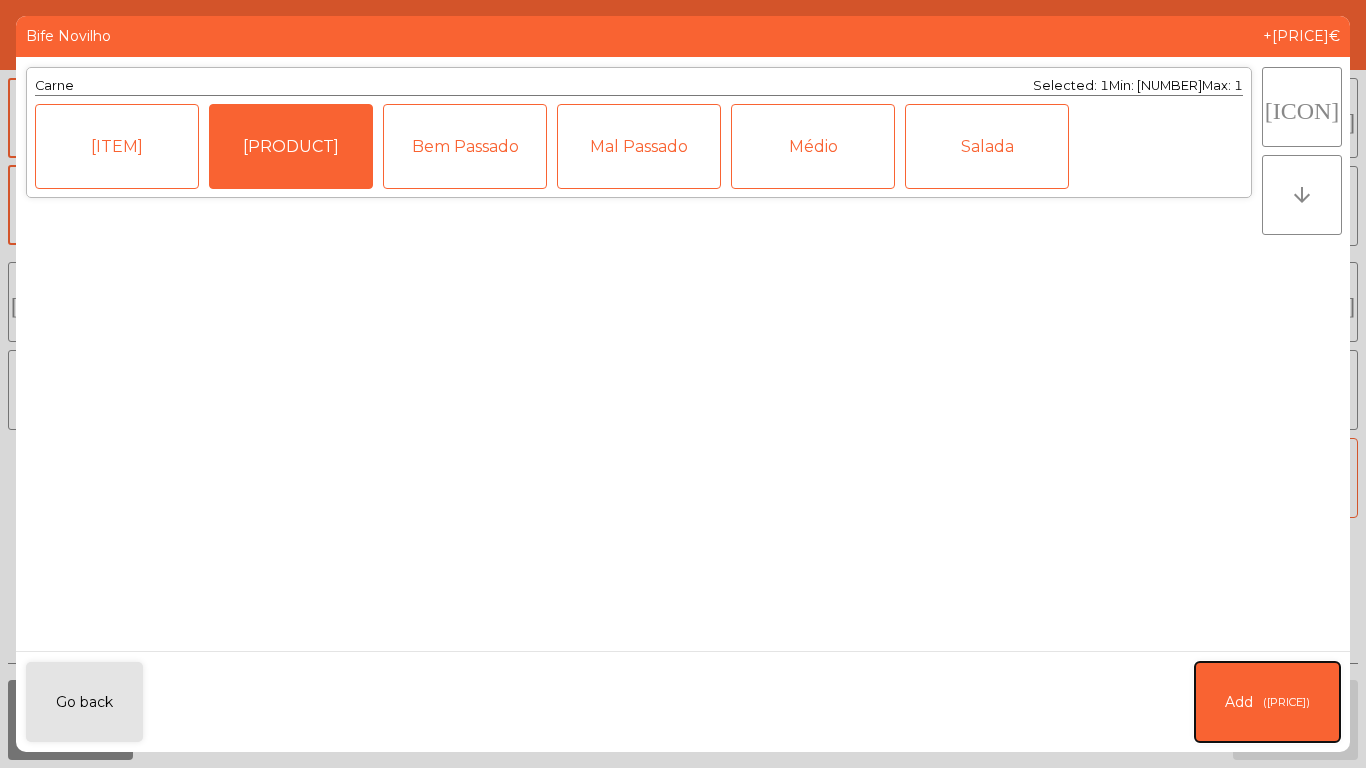 click on "Add   (+[PRICE]€)" at bounding box center [1267, 702] 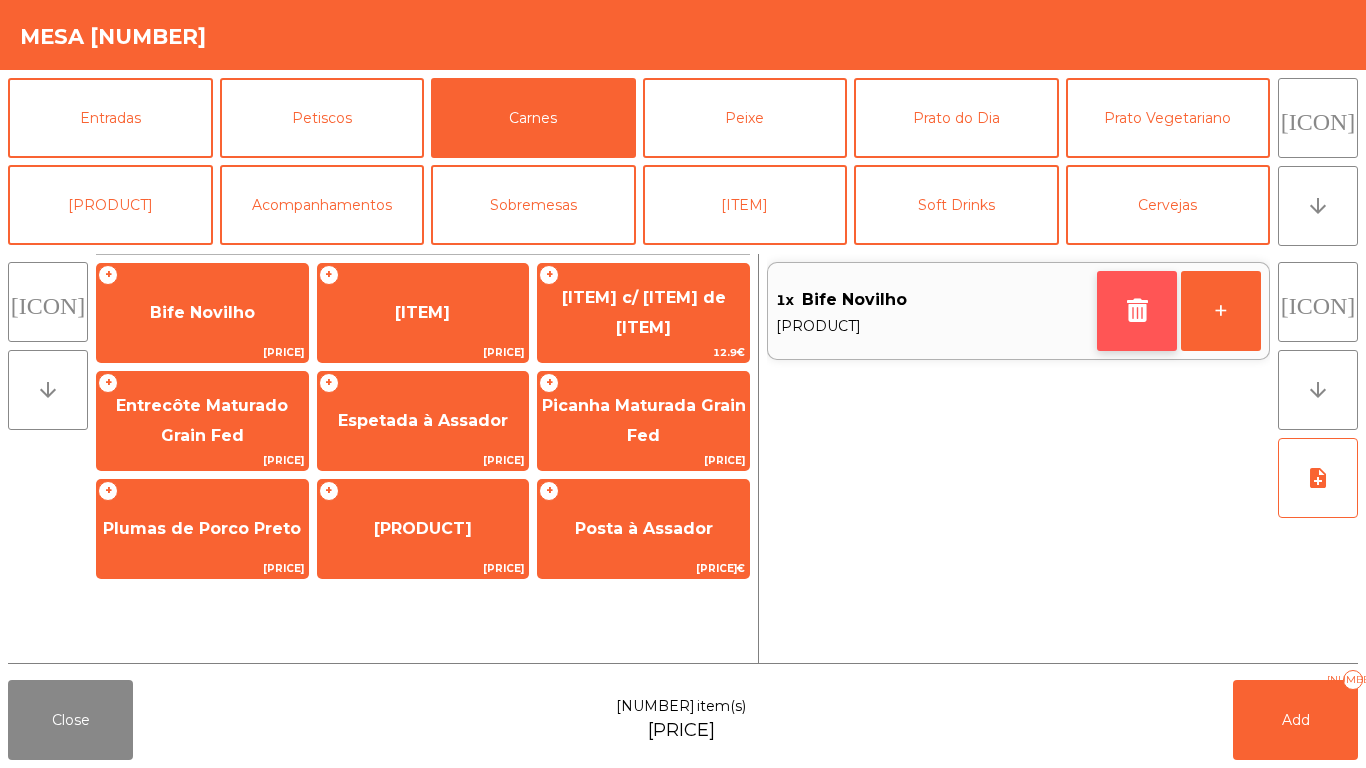 click at bounding box center (1137, 310) 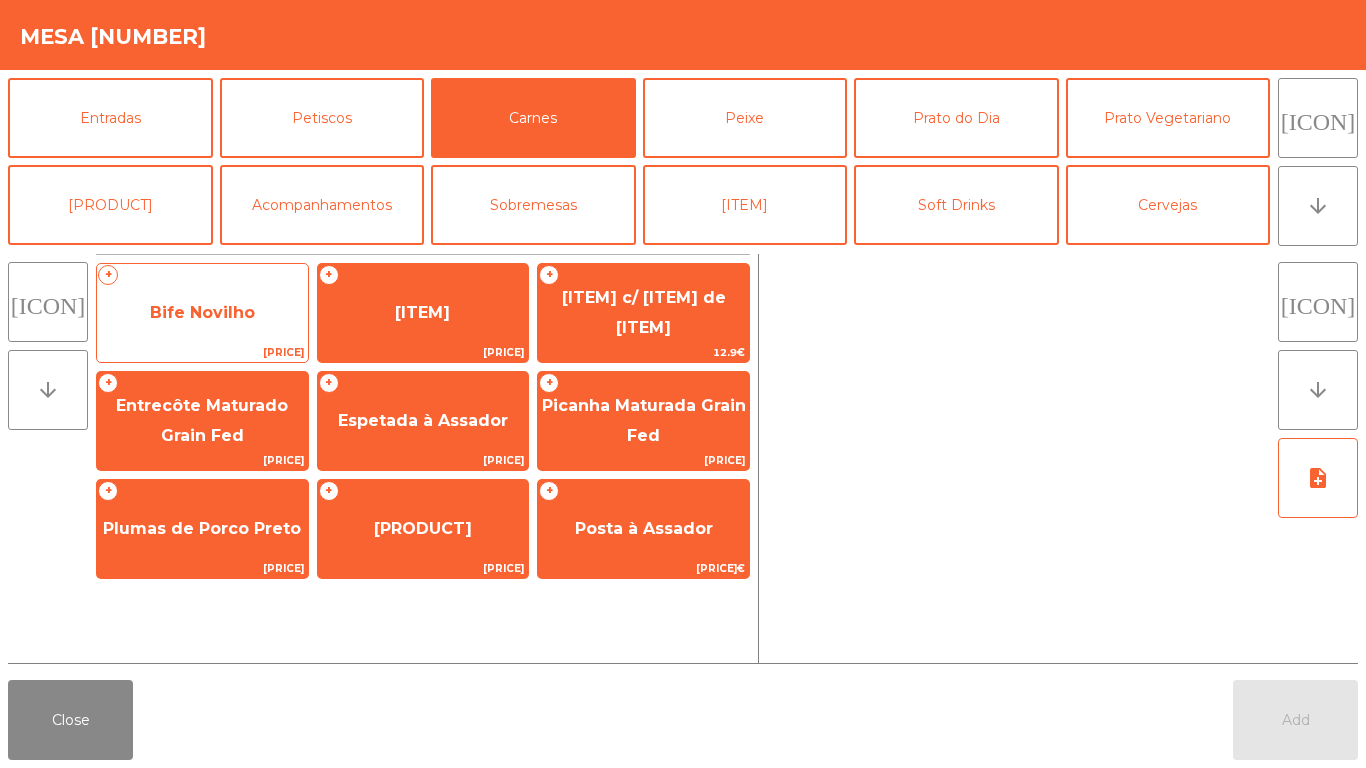 click on "Bife Novilho" at bounding box center [202, 313] 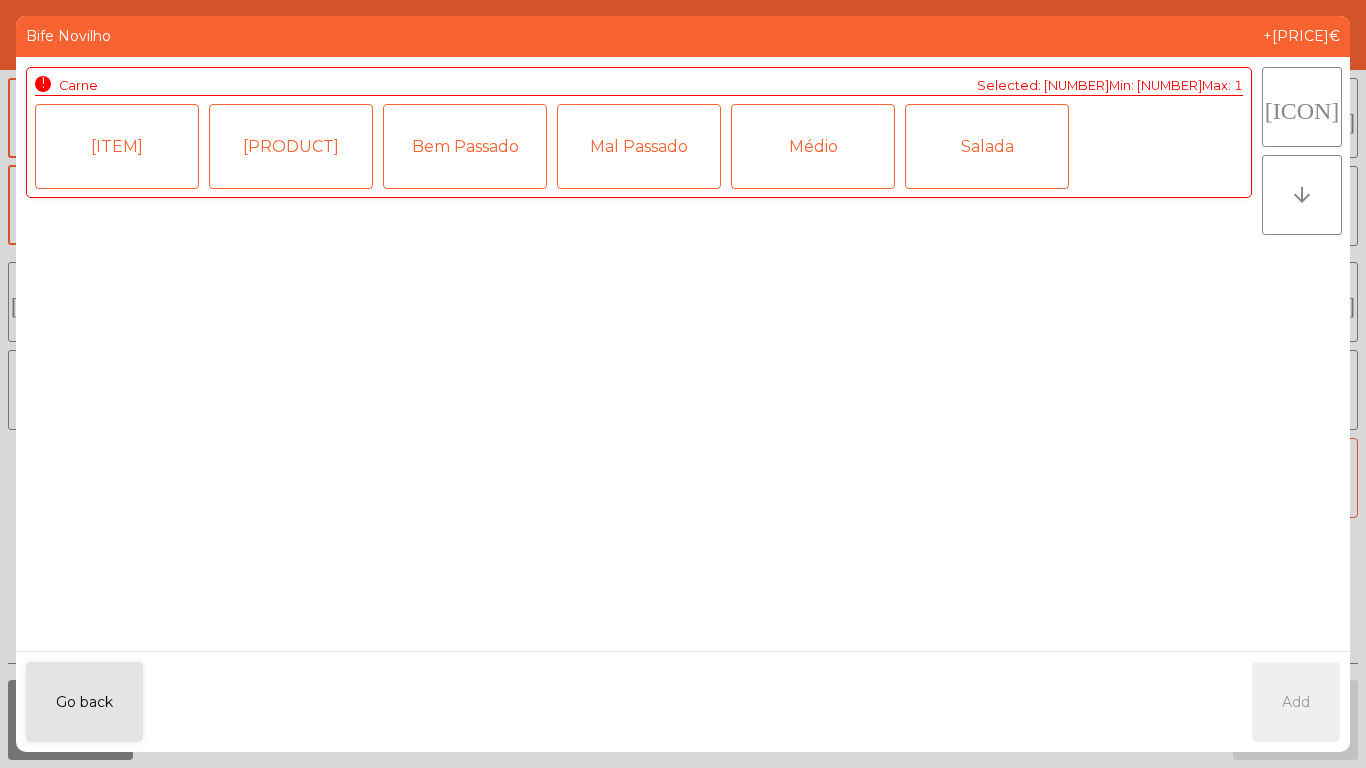 click on "[ITEM]" at bounding box center [117, 146] 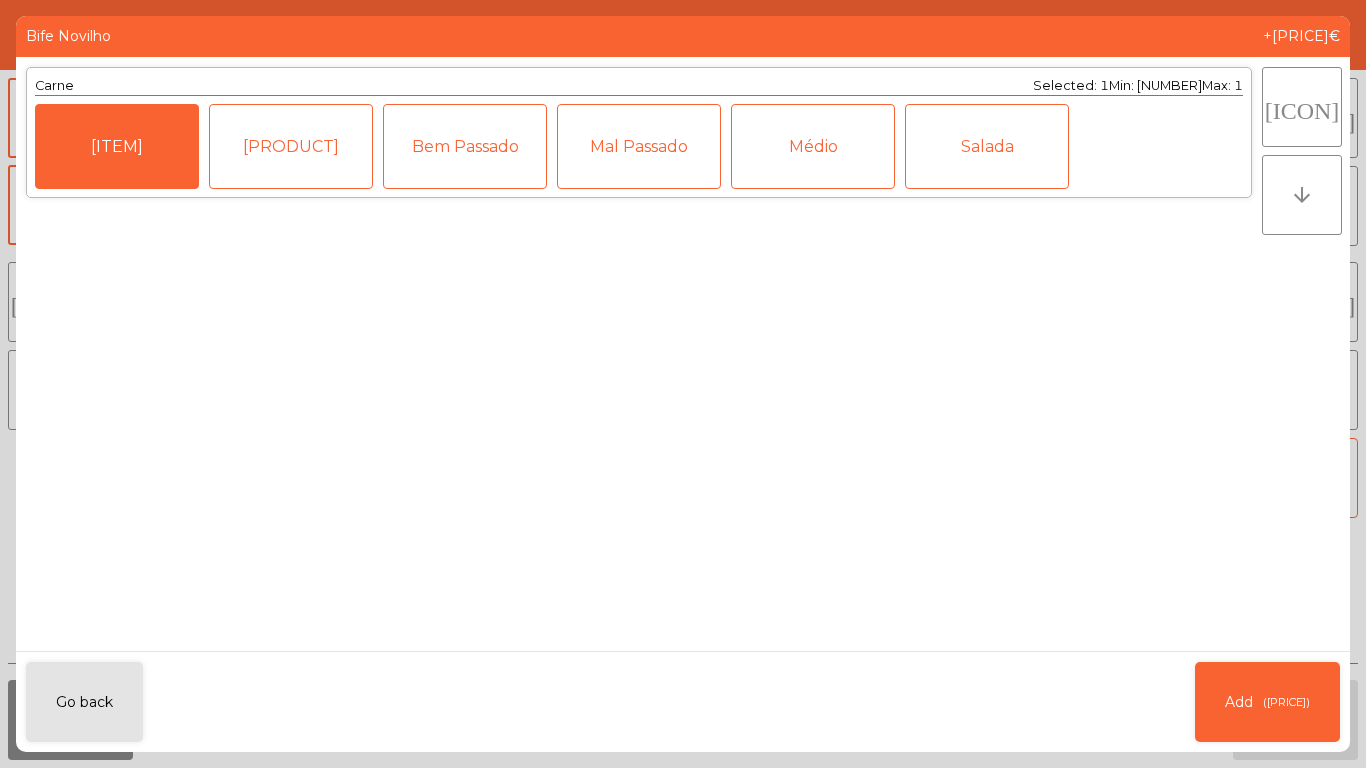 click on "[PRODUCT]" at bounding box center (291, 146) 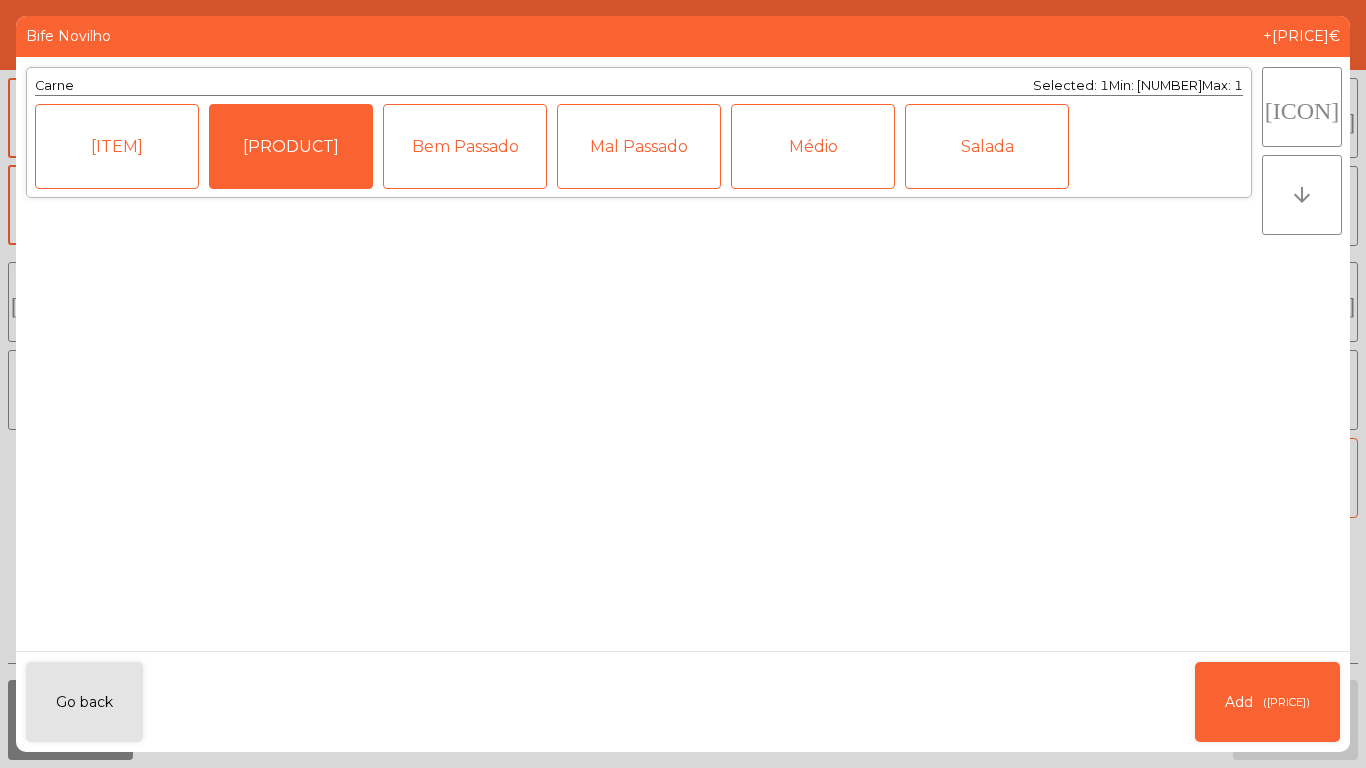 click on "[ITEM]" at bounding box center [117, 146] 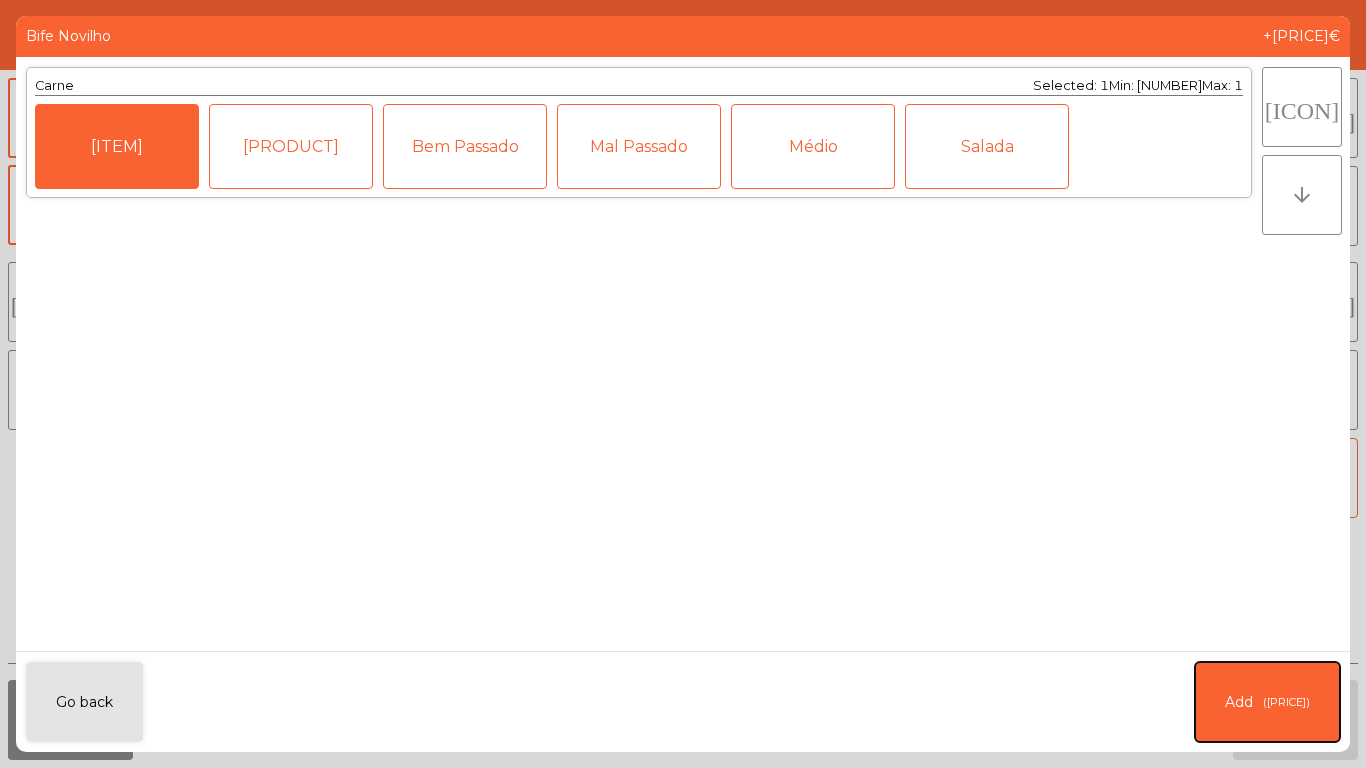 click on "Add   (+[PRICE]€)" at bounding box center (1267, 702) 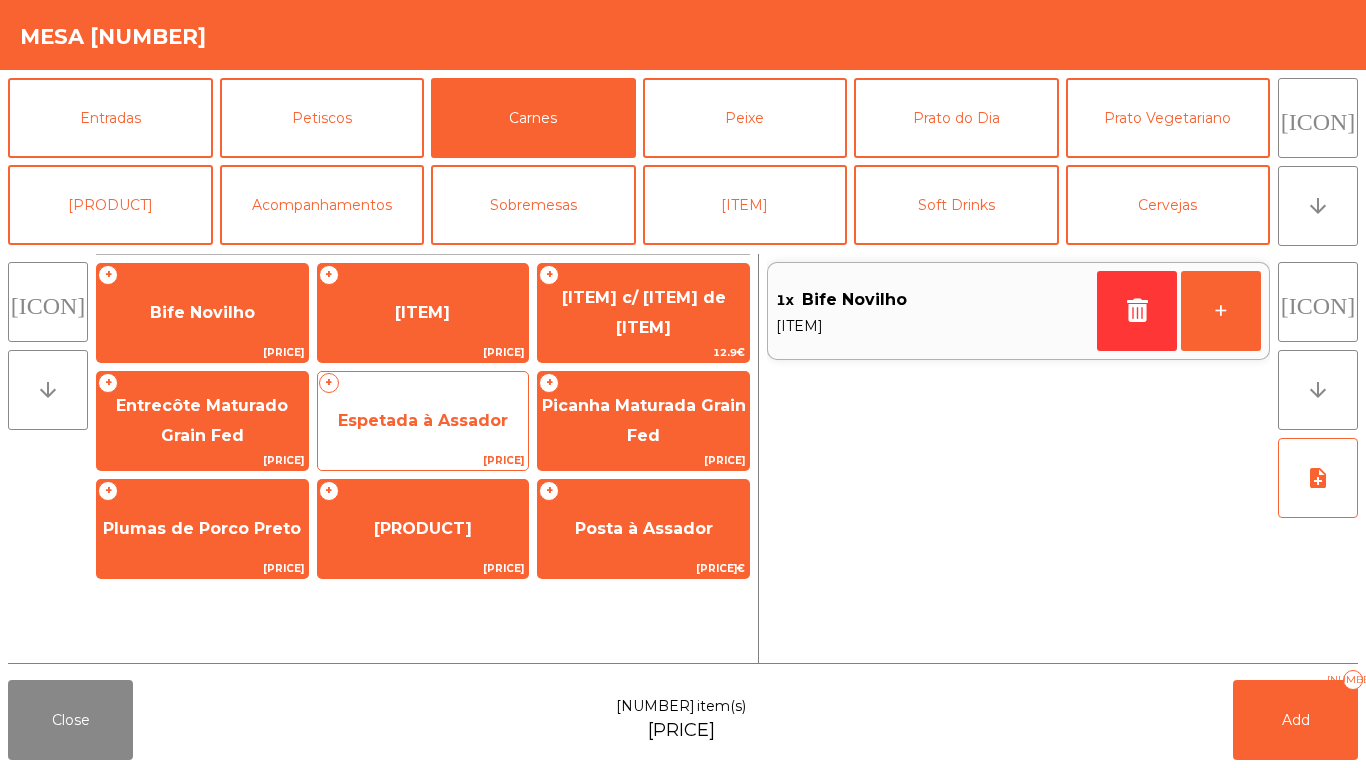 click on "Espetada à Assador" at bounding box center [202, 312] 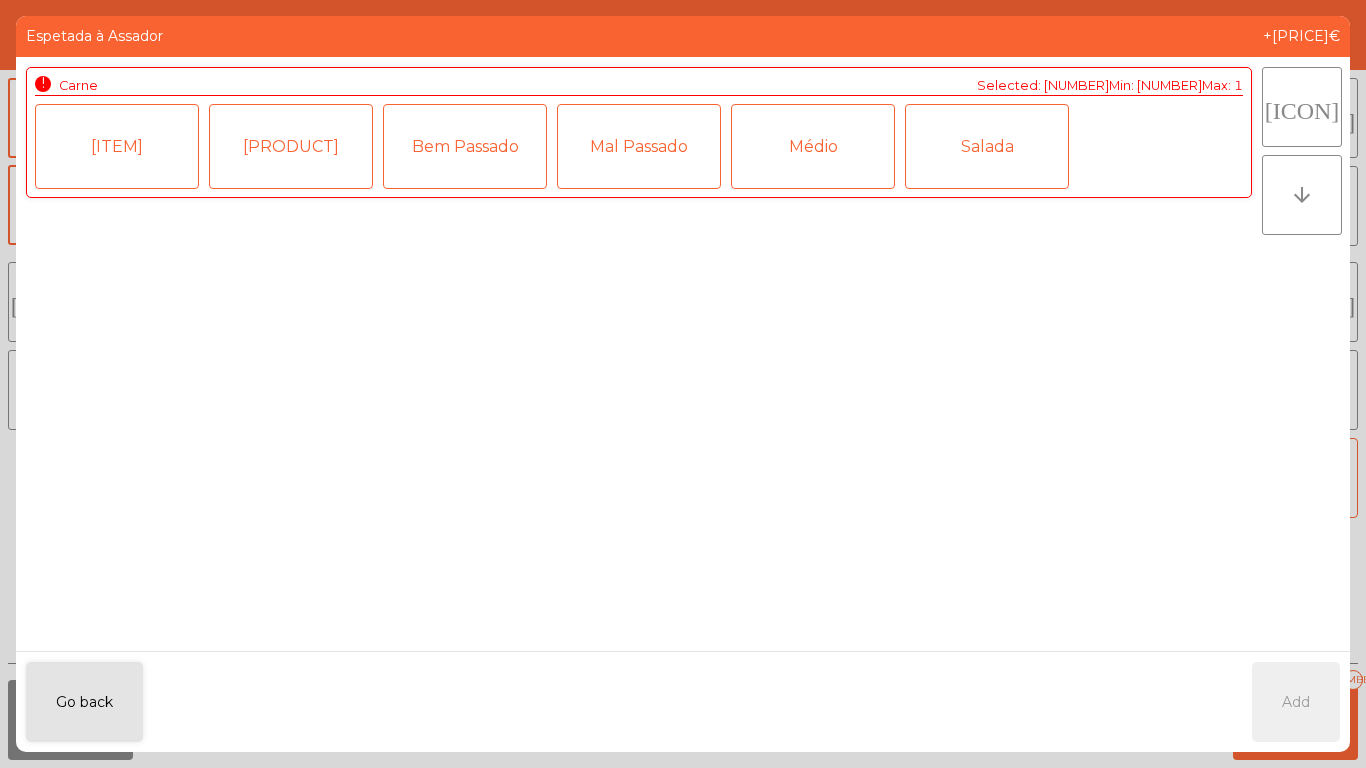 click on "[ITEM]" at bounding box center (117, 146) 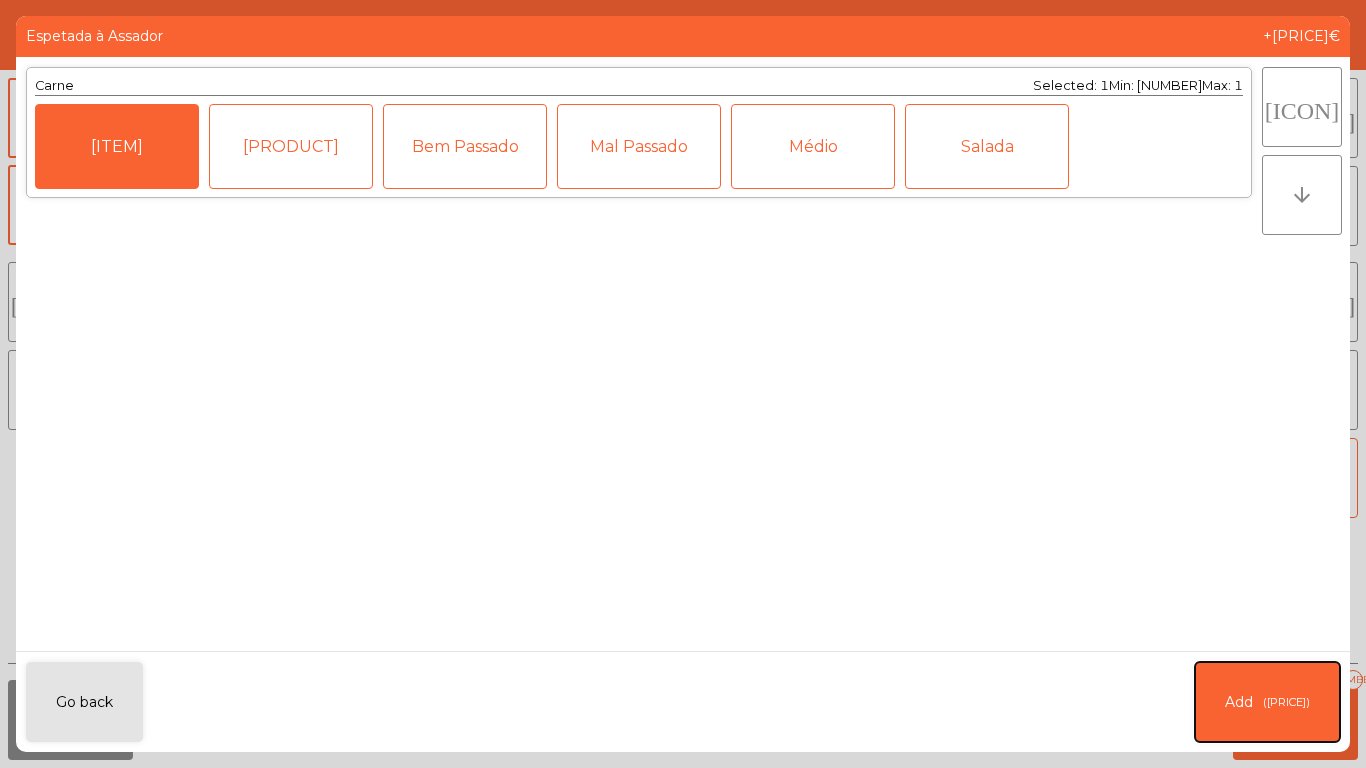click on "Add   (+[PRICE]€)" at bounding box center [1267, 702] 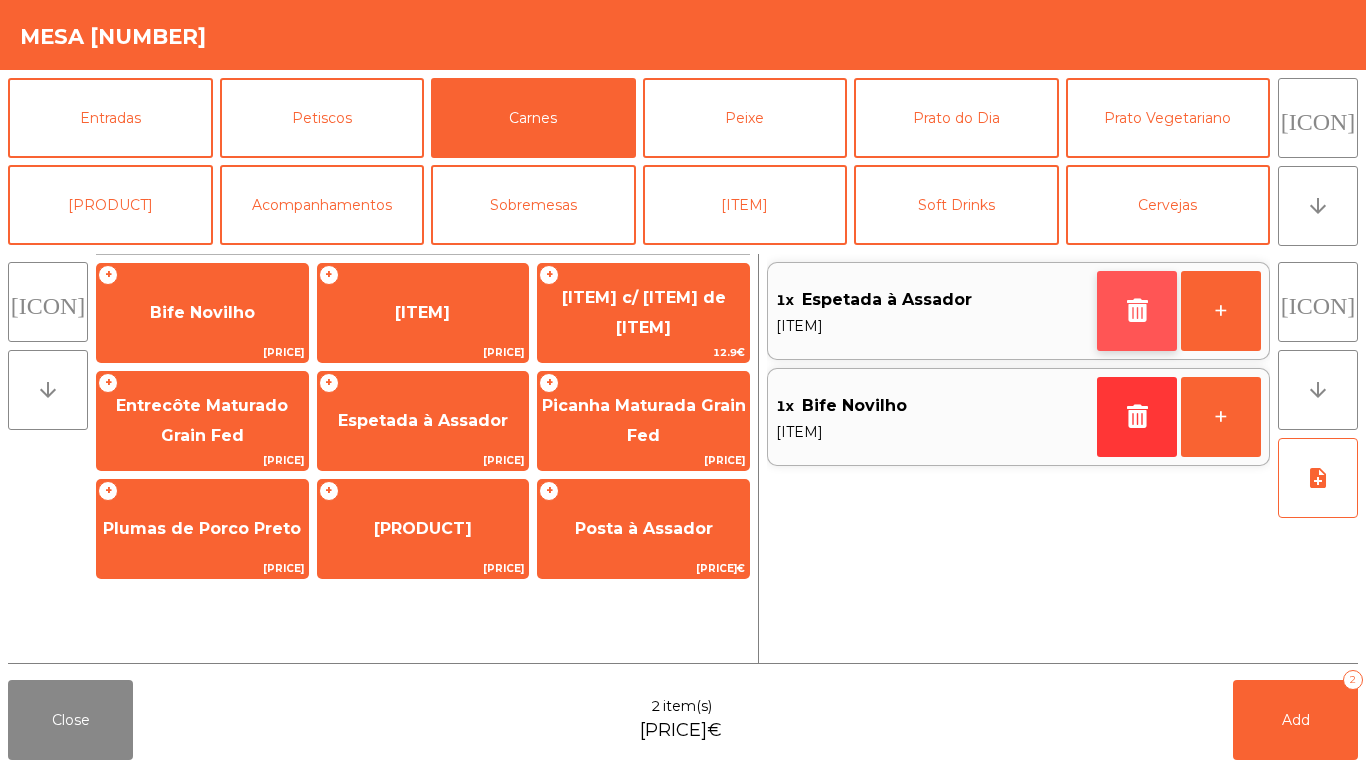 click at bounding box center (1137, 310) 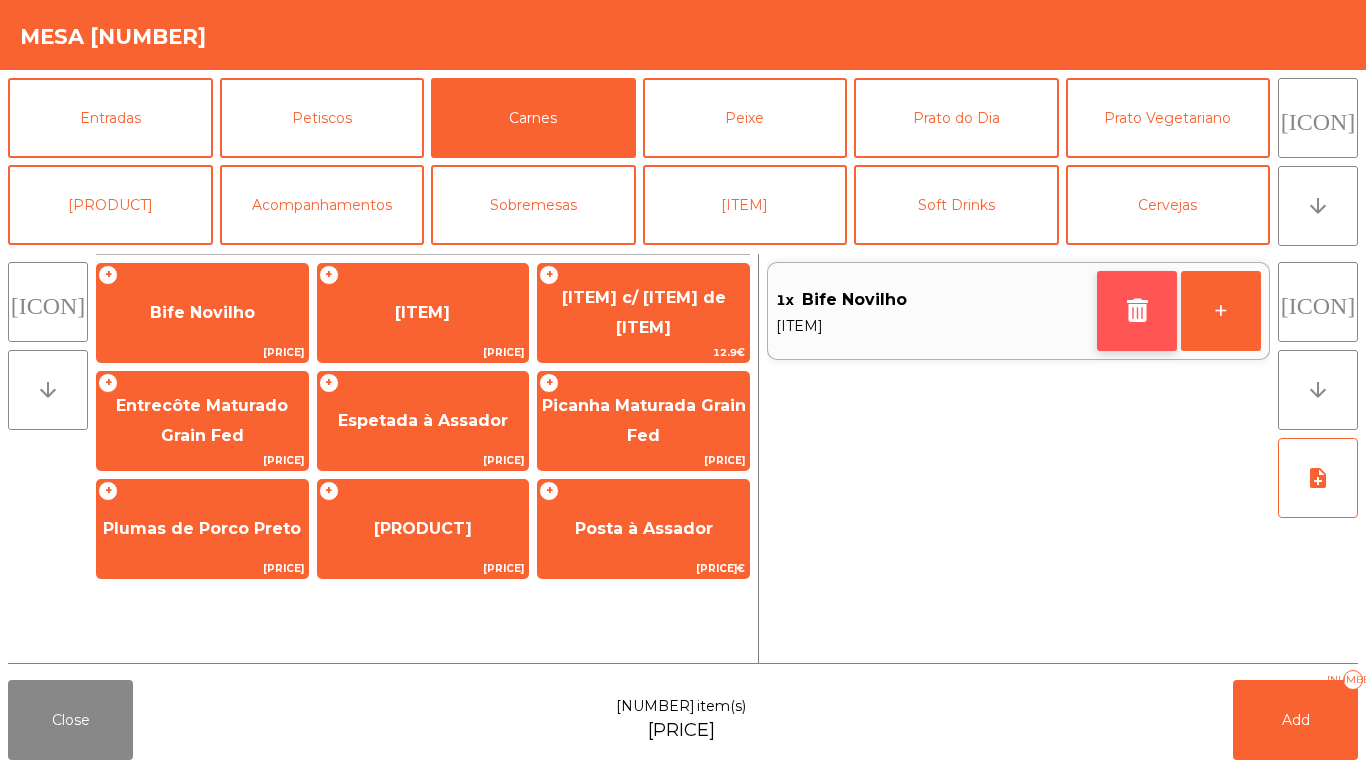 click at bounding box center [1137, 310] 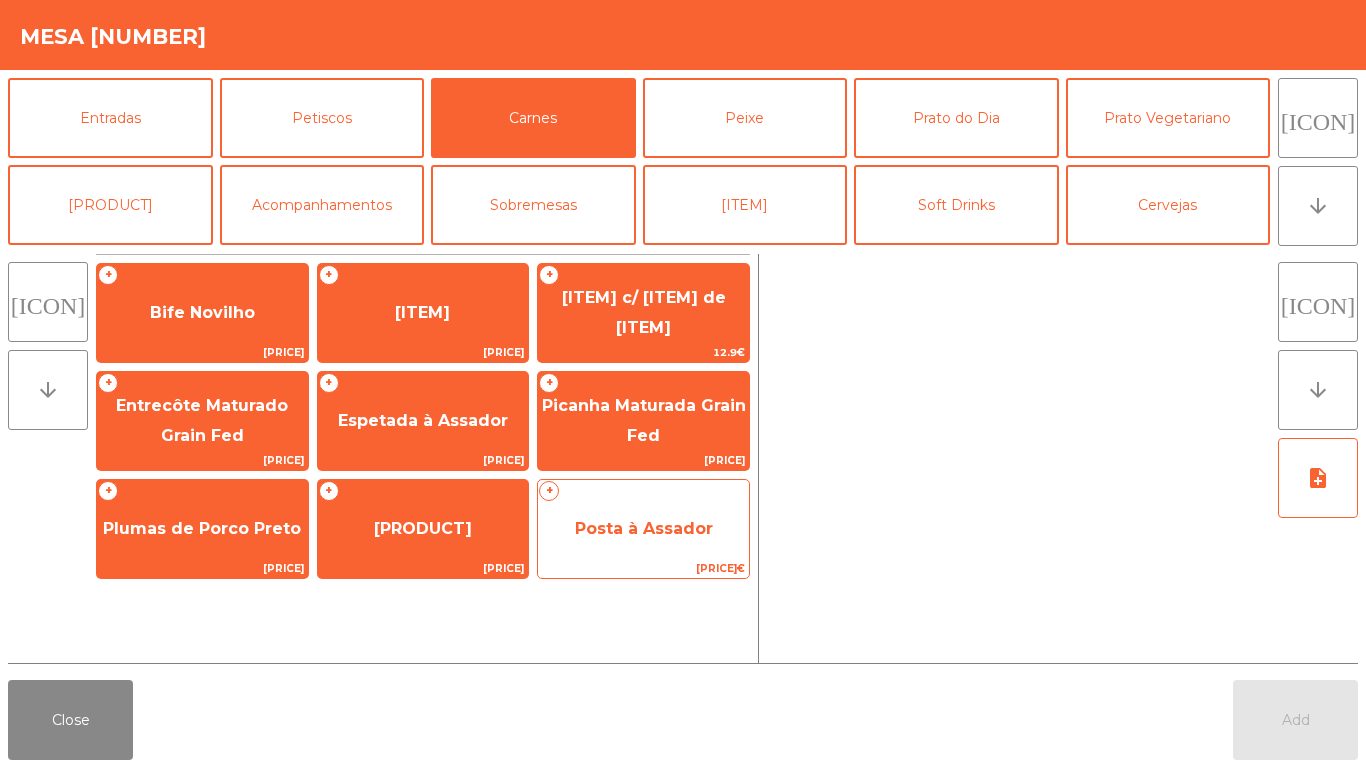 click on "Posta à Assador" at bounding box center (202, 312) 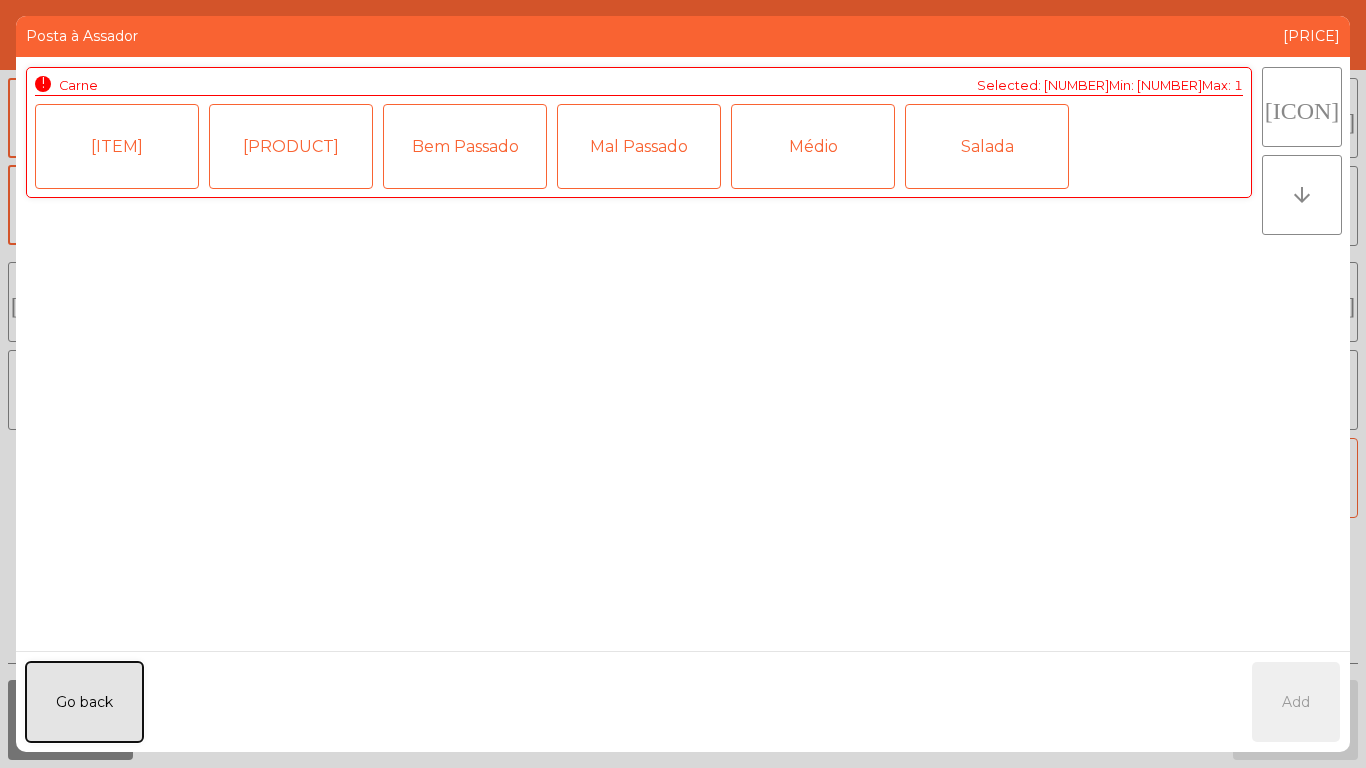 click on "Go back" at bounding box center (84, 702) 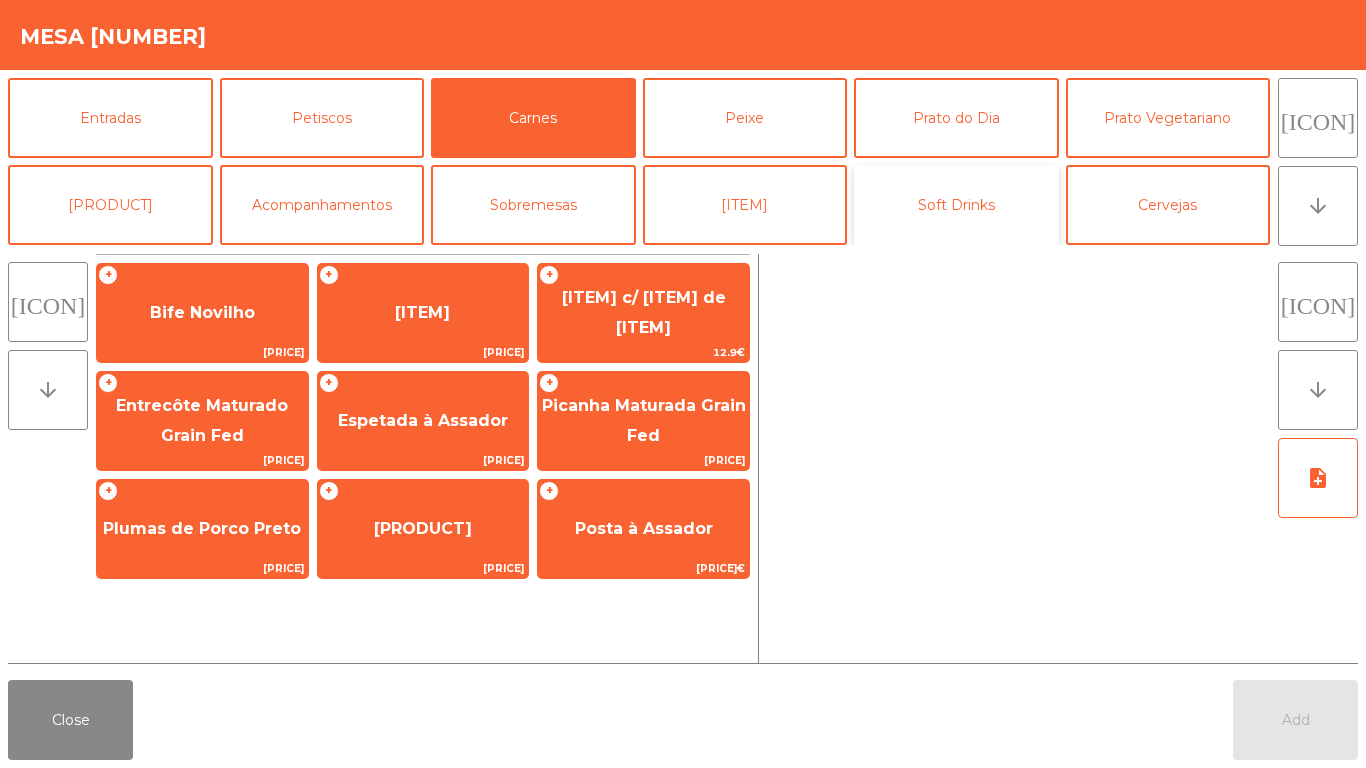 click on "Soft Drinks" at bounding box center (956, 205) 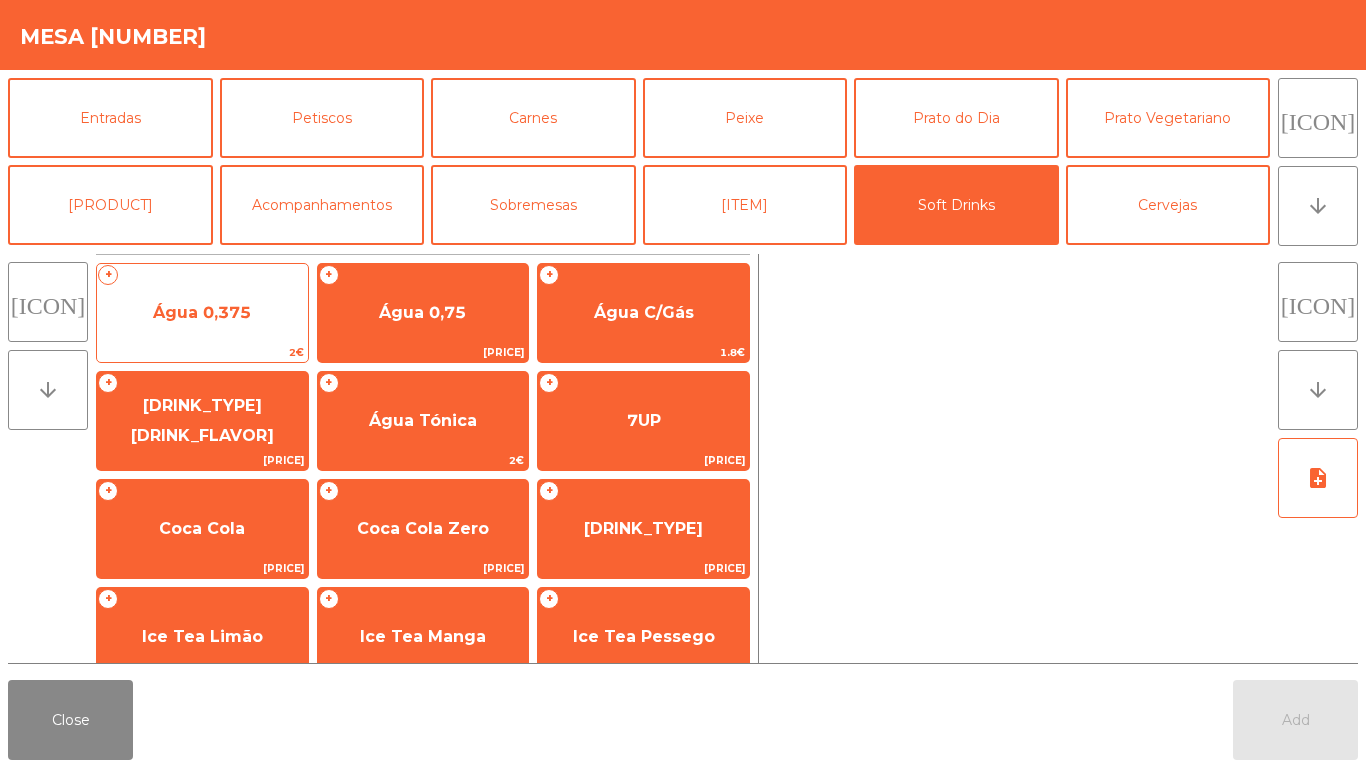 click on "Água 0,375" at bounding box center [202, 312] 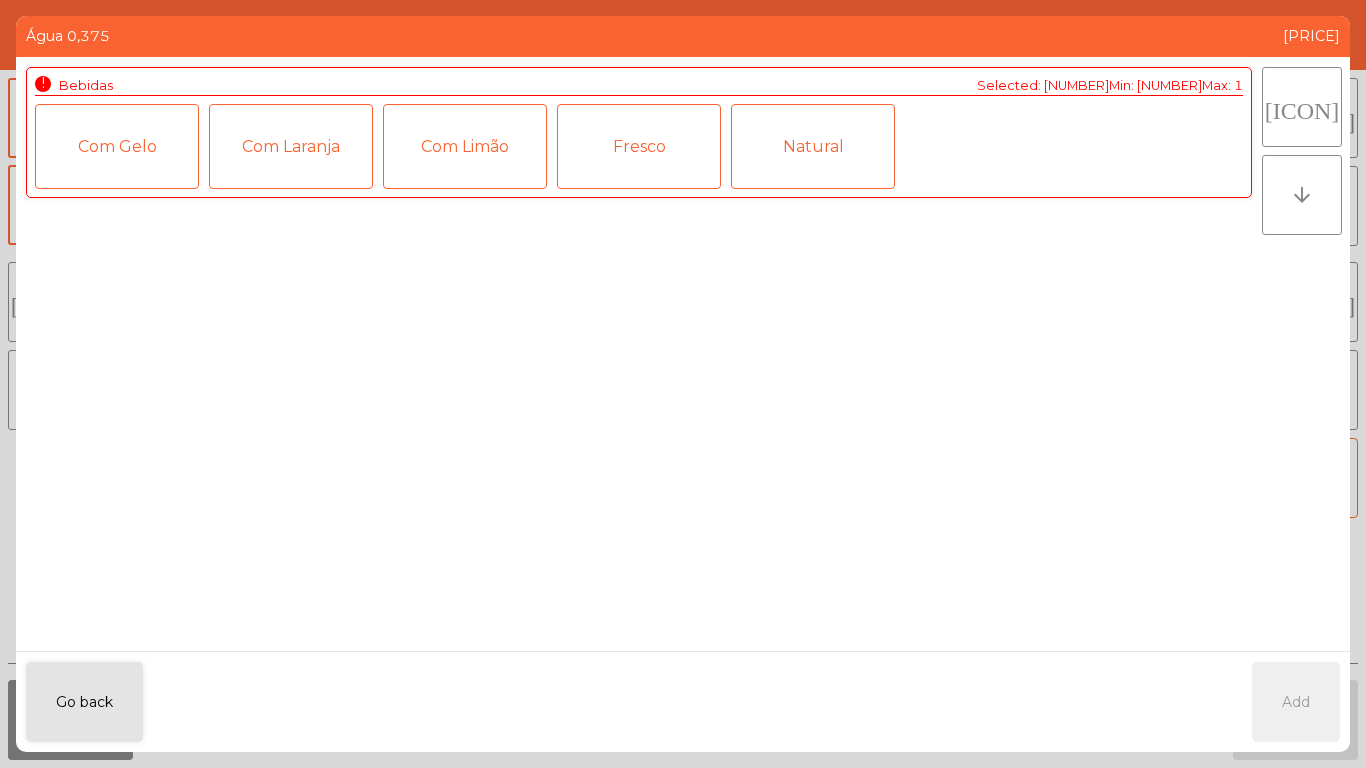 click on "Natural" at bounding box center (813, 146) 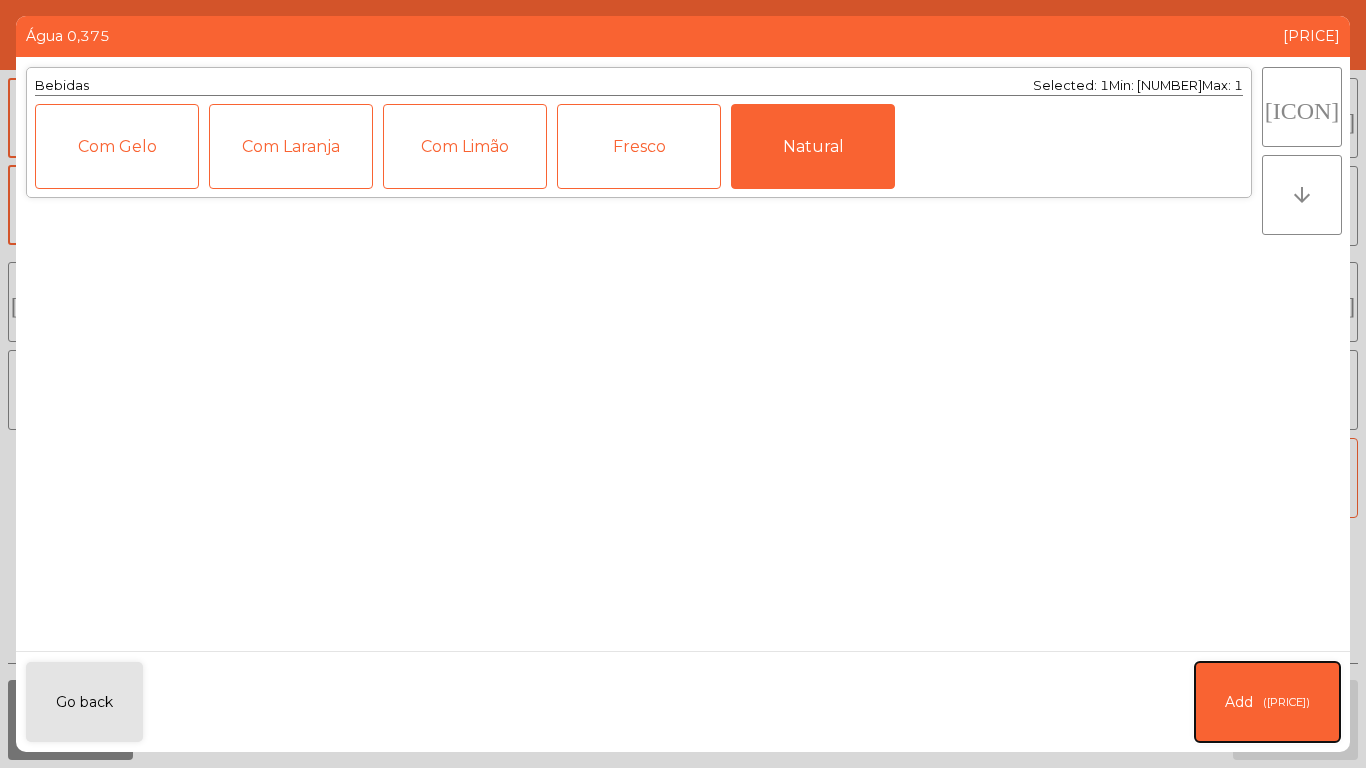 click on "Add   (+[PRICE]€)" at bounding box center (1267, 702) 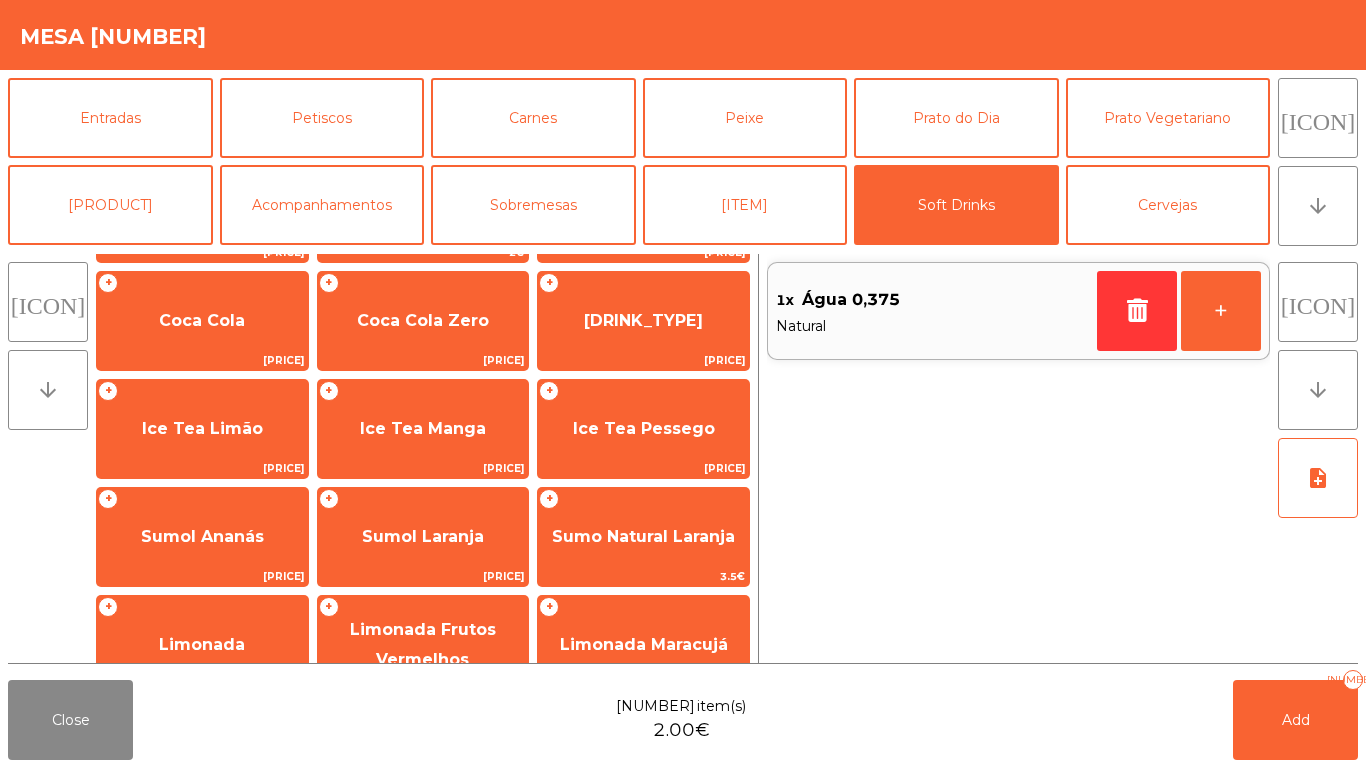 scroll, scrollTop: 248, scrollLeft: 0, axis: vertical 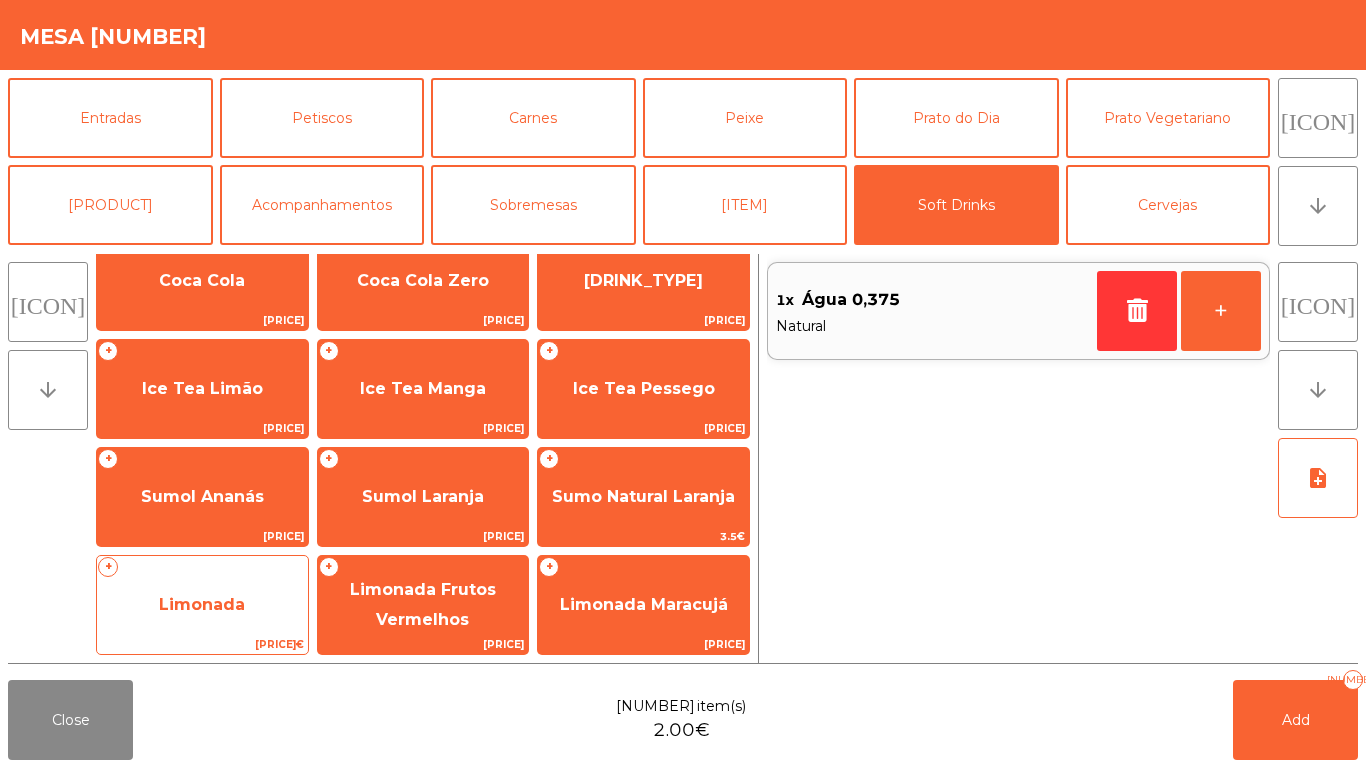 click on "Limonada" at bounding box center (202, 64) 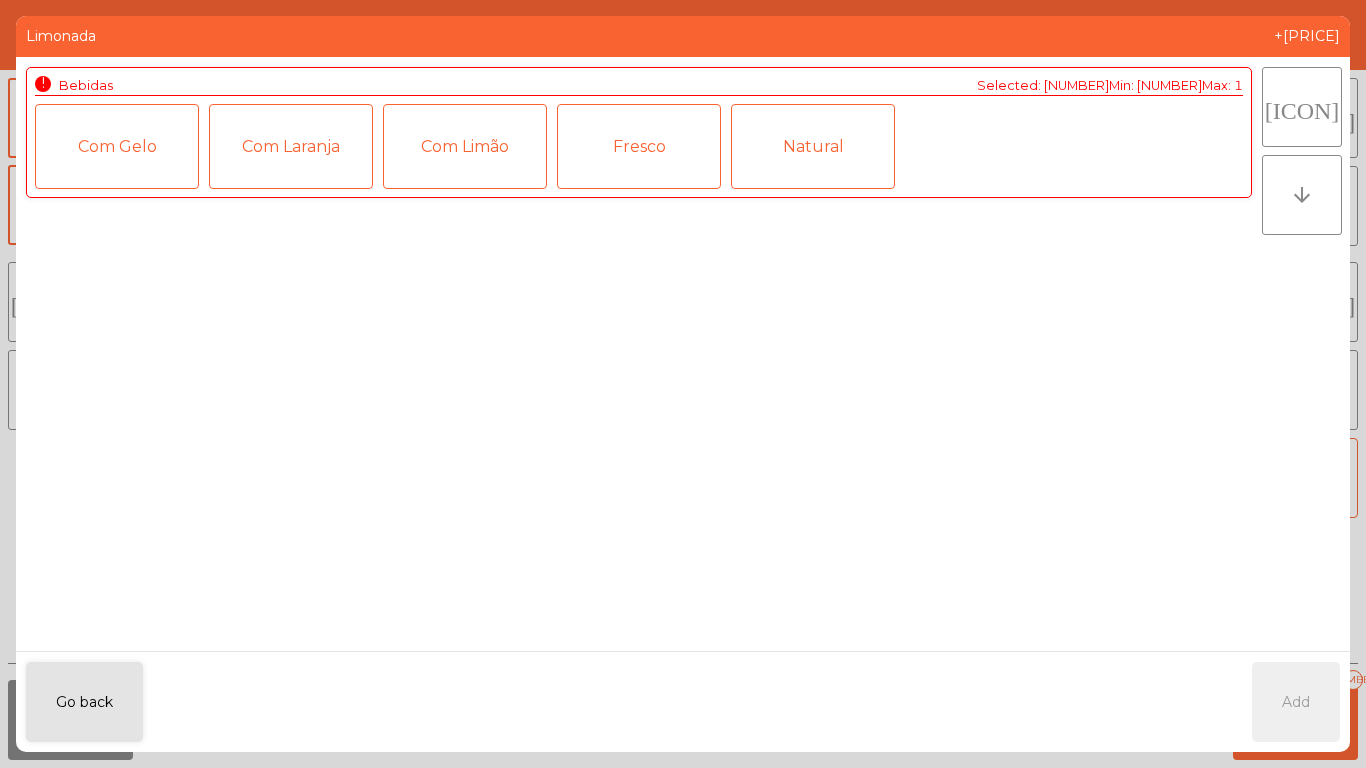 click on "Fresco" at bounding box center (639, 146) 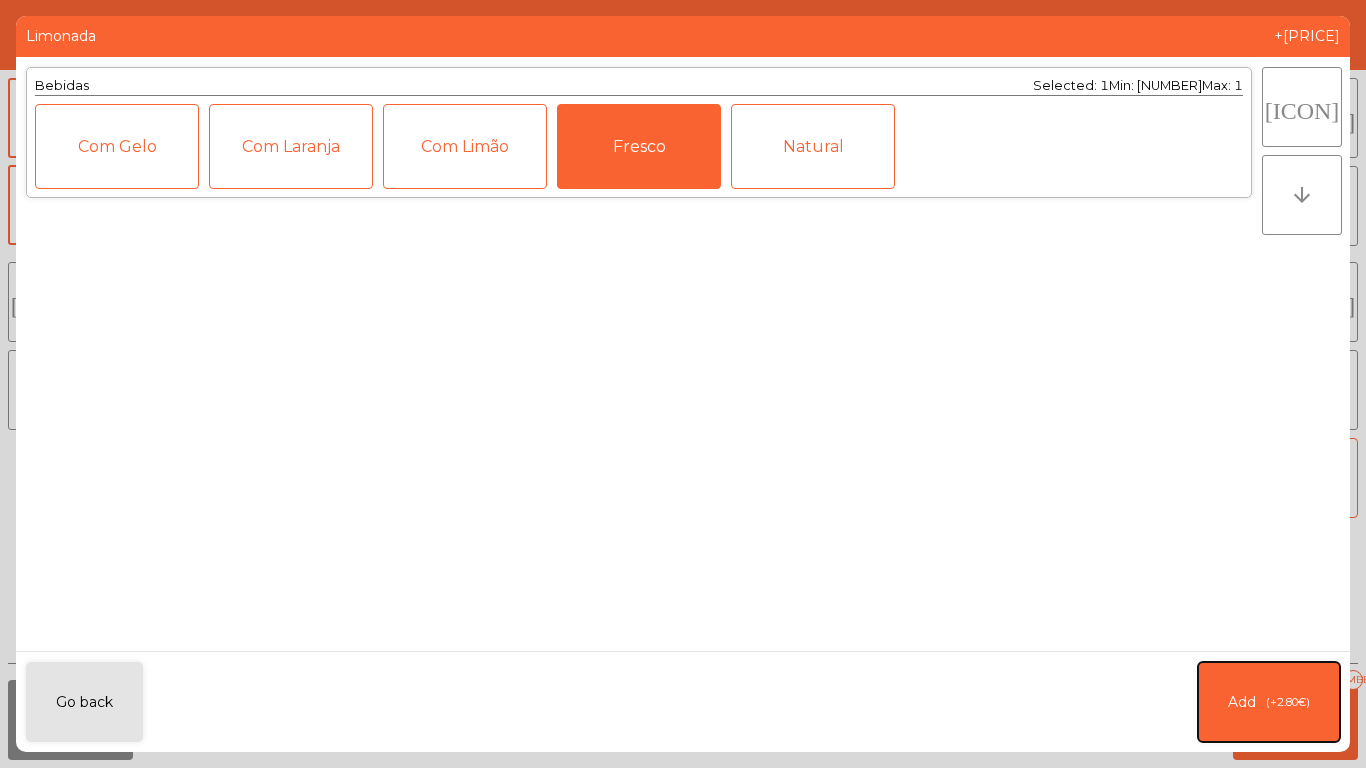 click on "Add" at bounding box center (1242, 702) 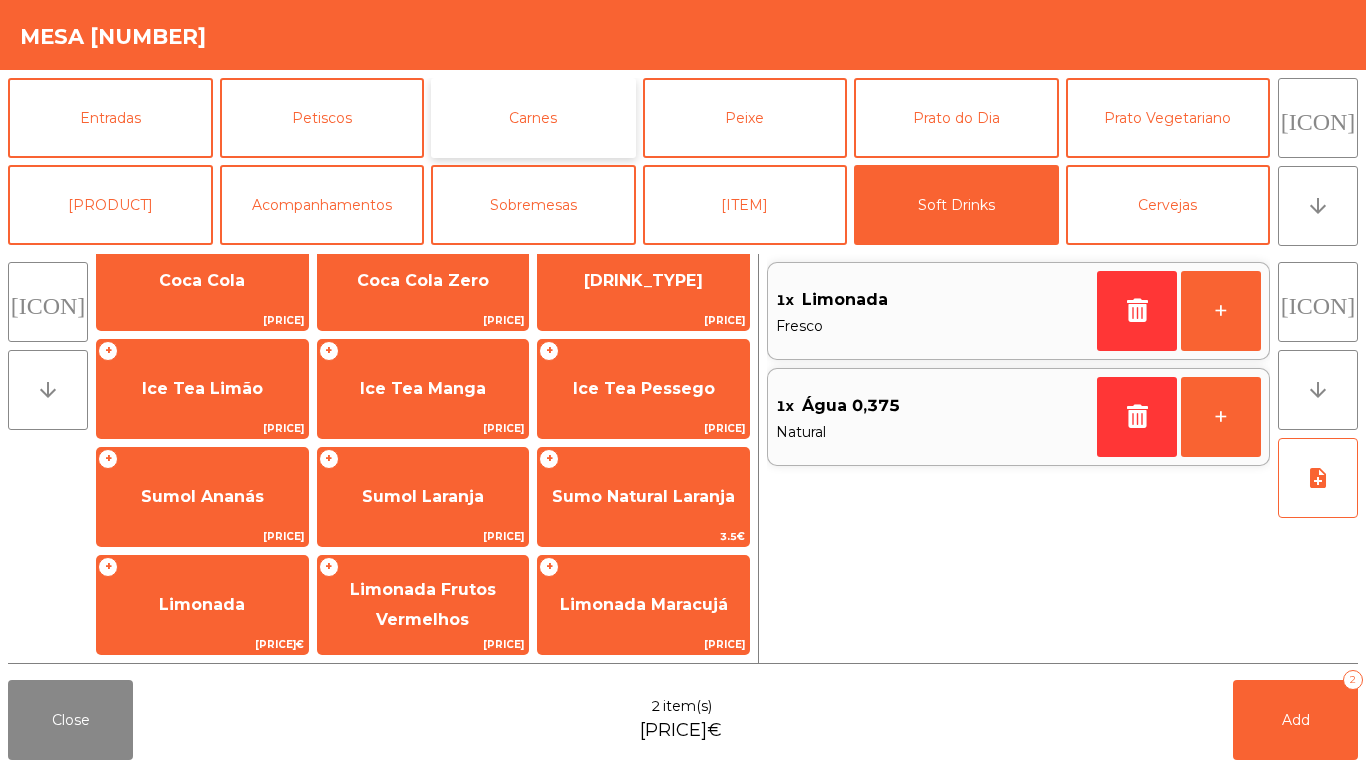 click on "Carnes" at bounding box center (533, 118) 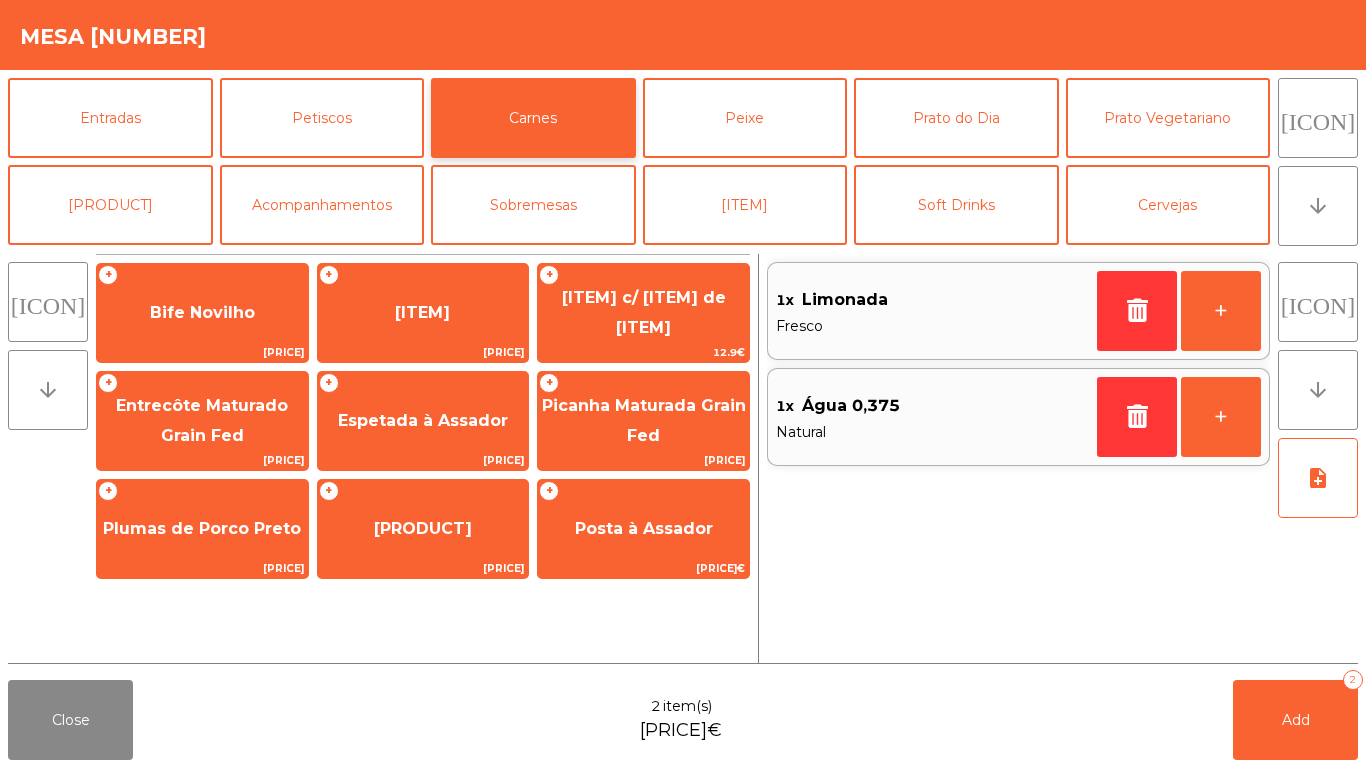 scroll, scrollTop: 0, scrollLeft: 0, axis: both 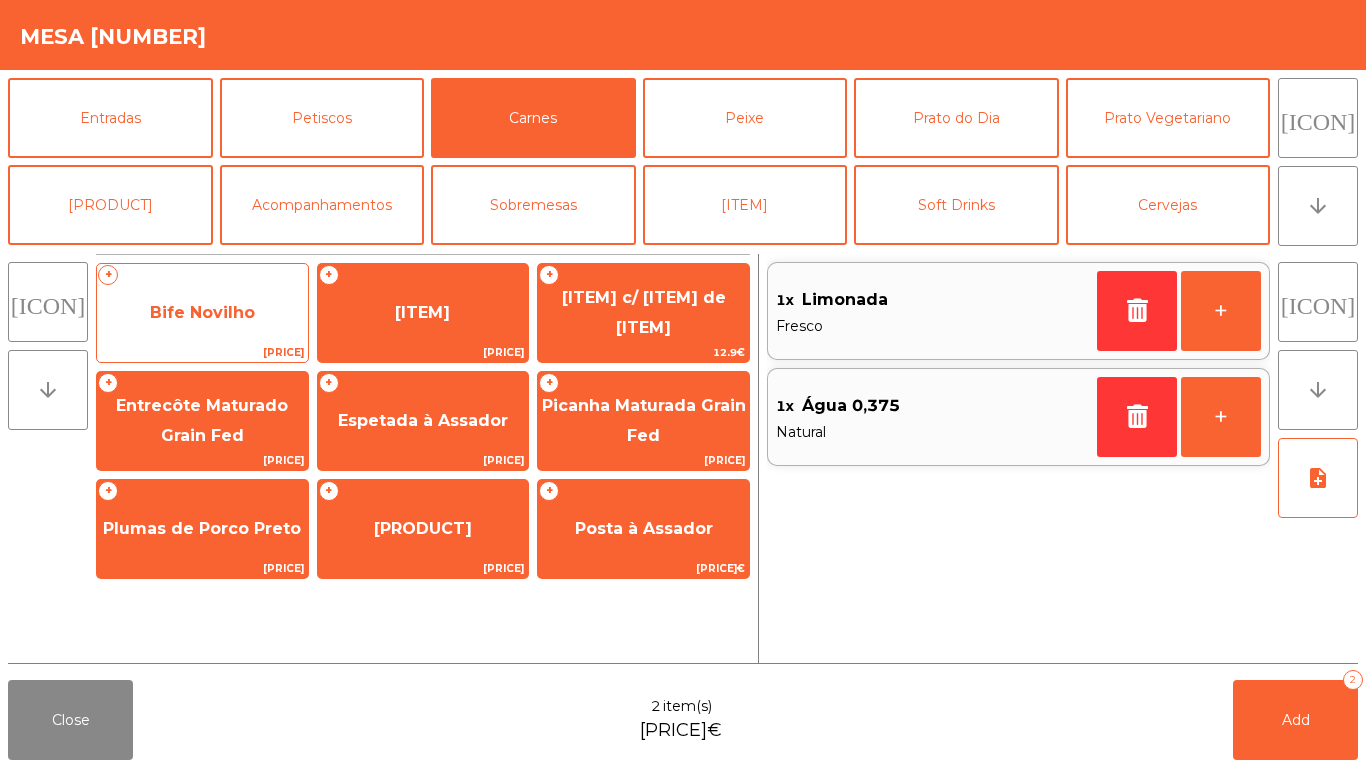 click on "Bife Novilho" at bounding box center [202, 312] 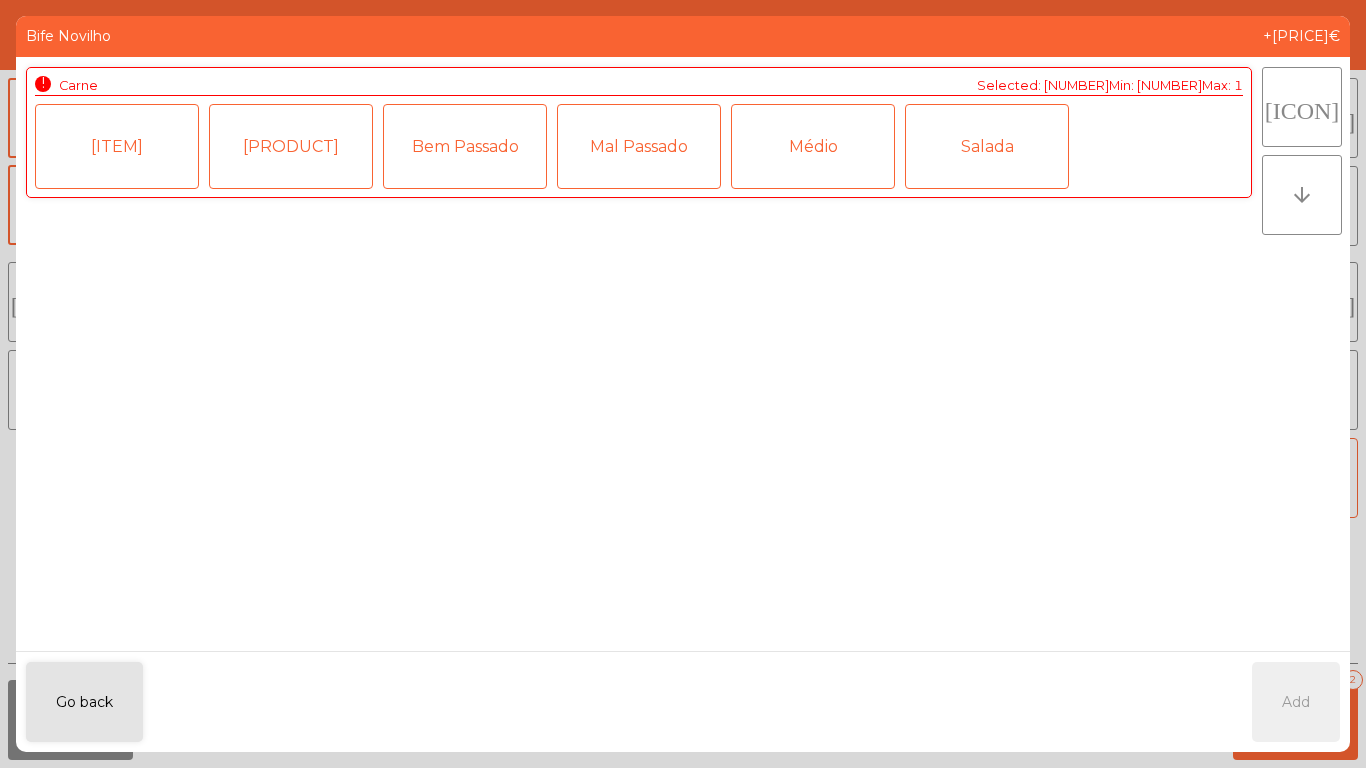 click on "Mal Passado" at bounding box center [639, 146] 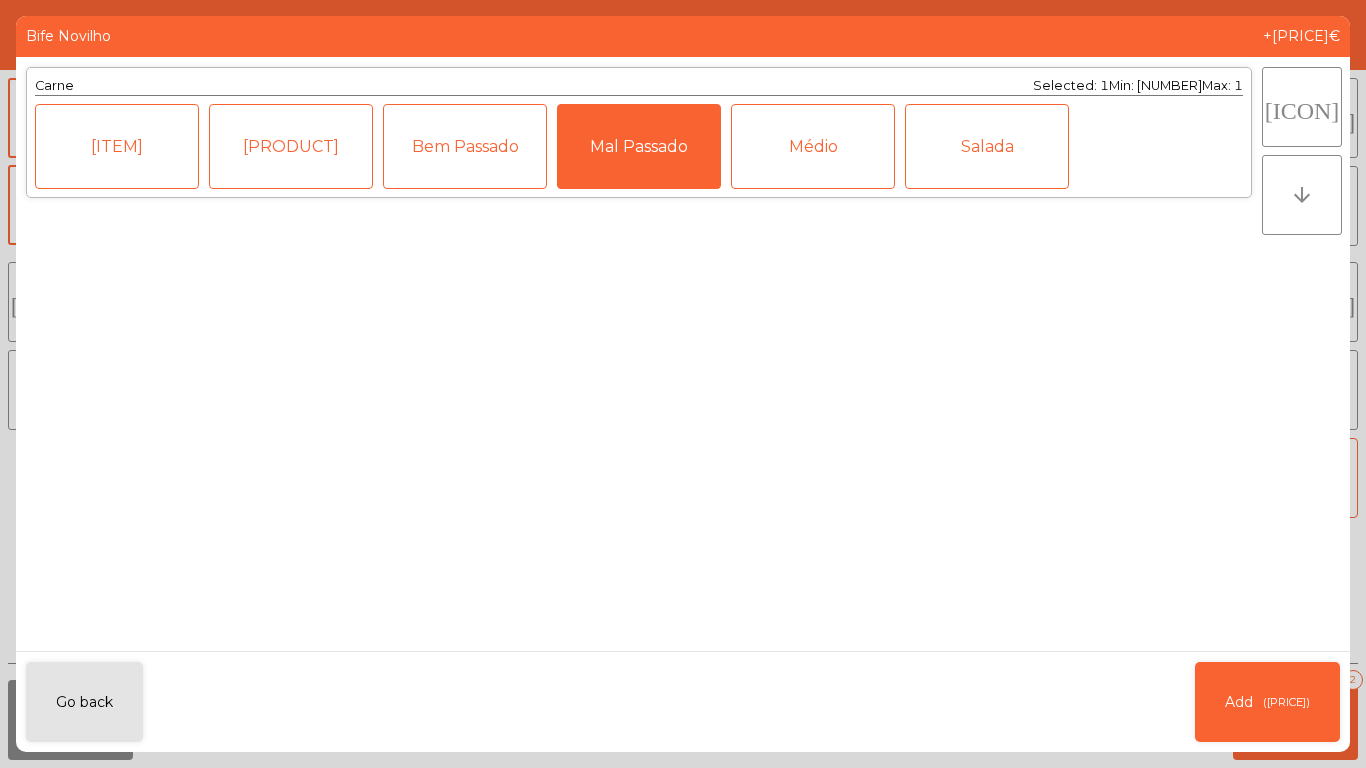 click on "Médio" at bounding box center [813, 146] 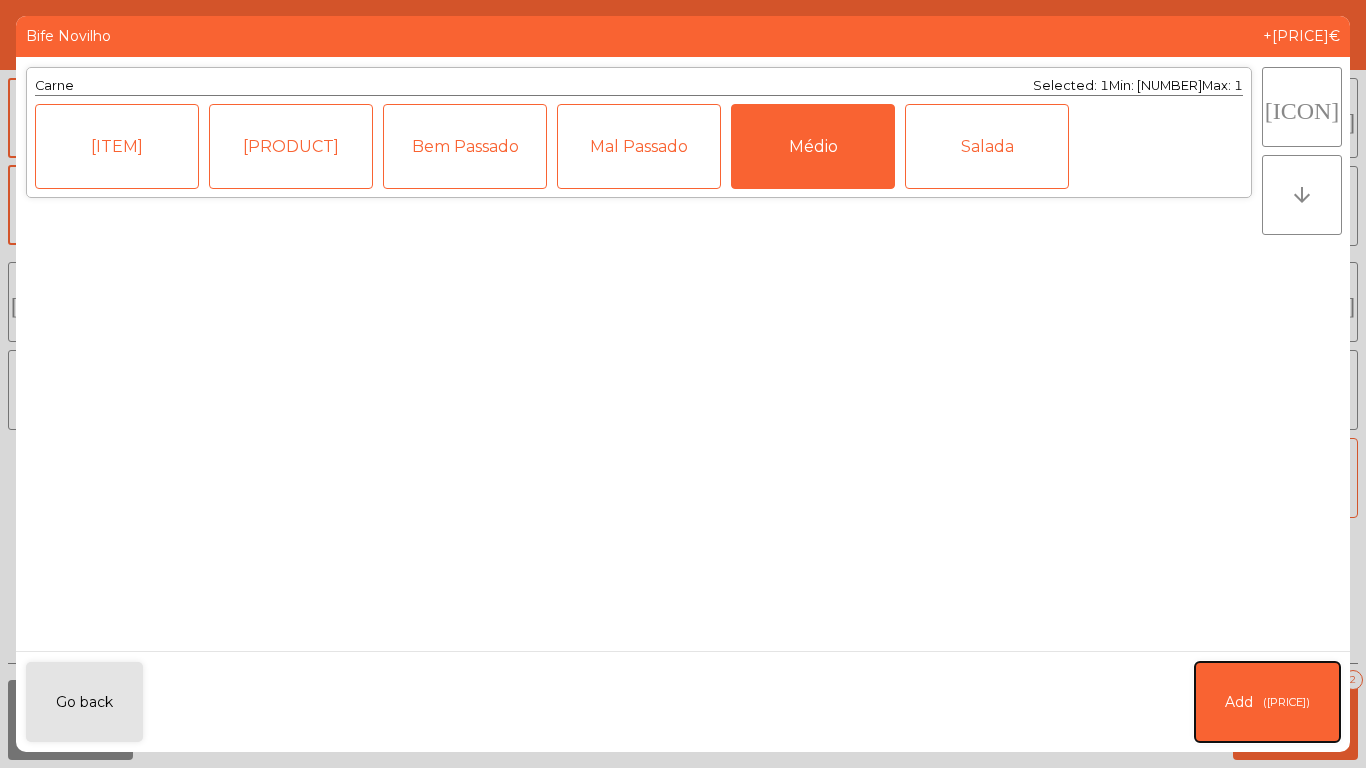 click on "Add   (+[PRICE]€)" at bounding box center [1267, 702] 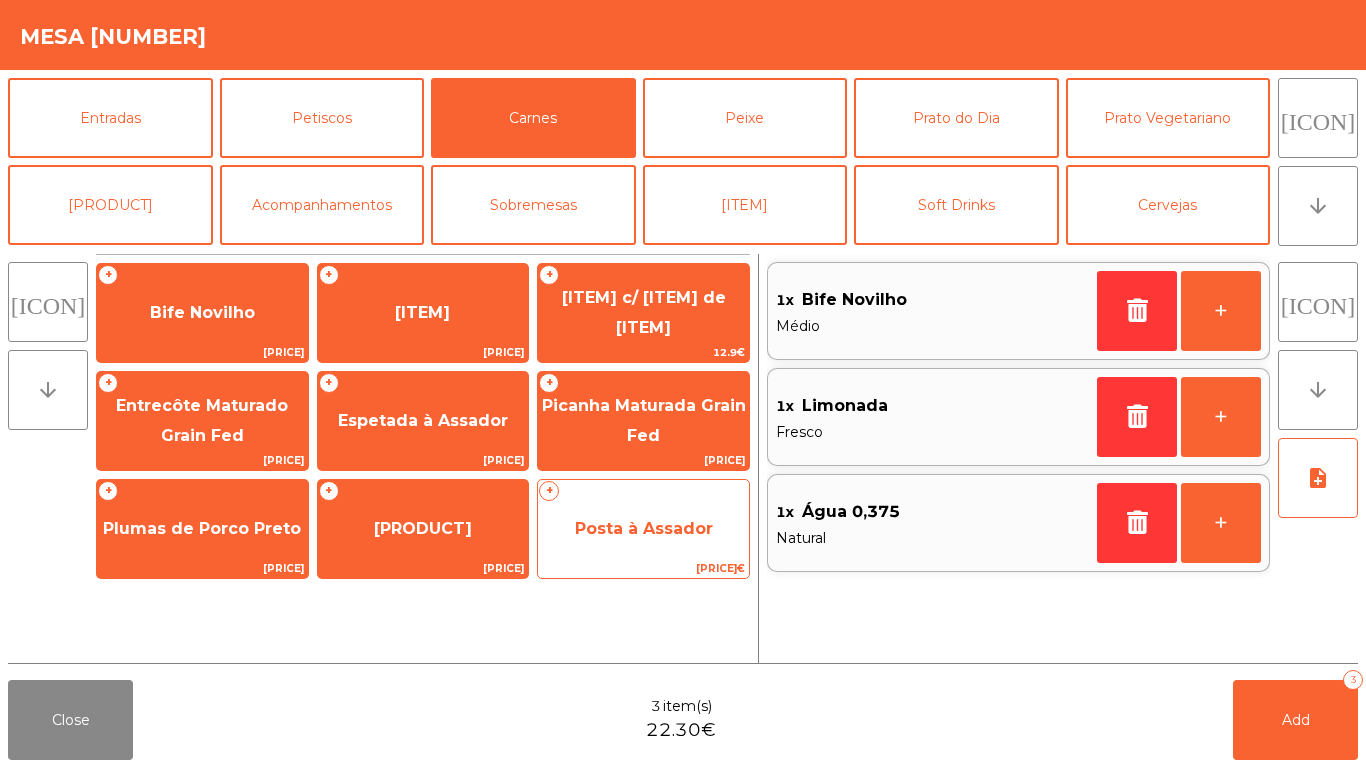 click on "Posta à Assador" at bounding box center [202, 312] 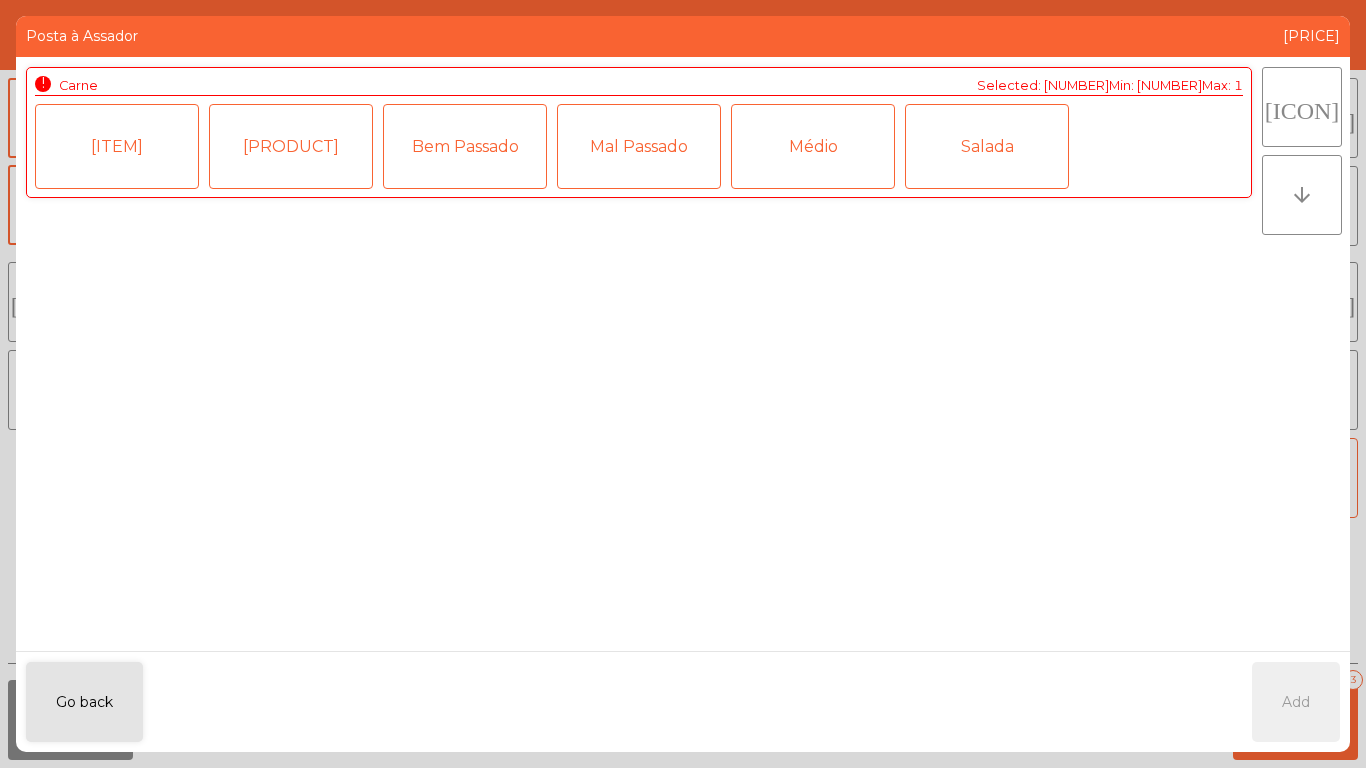 click on "Médio" at bounding box center [813, 146] 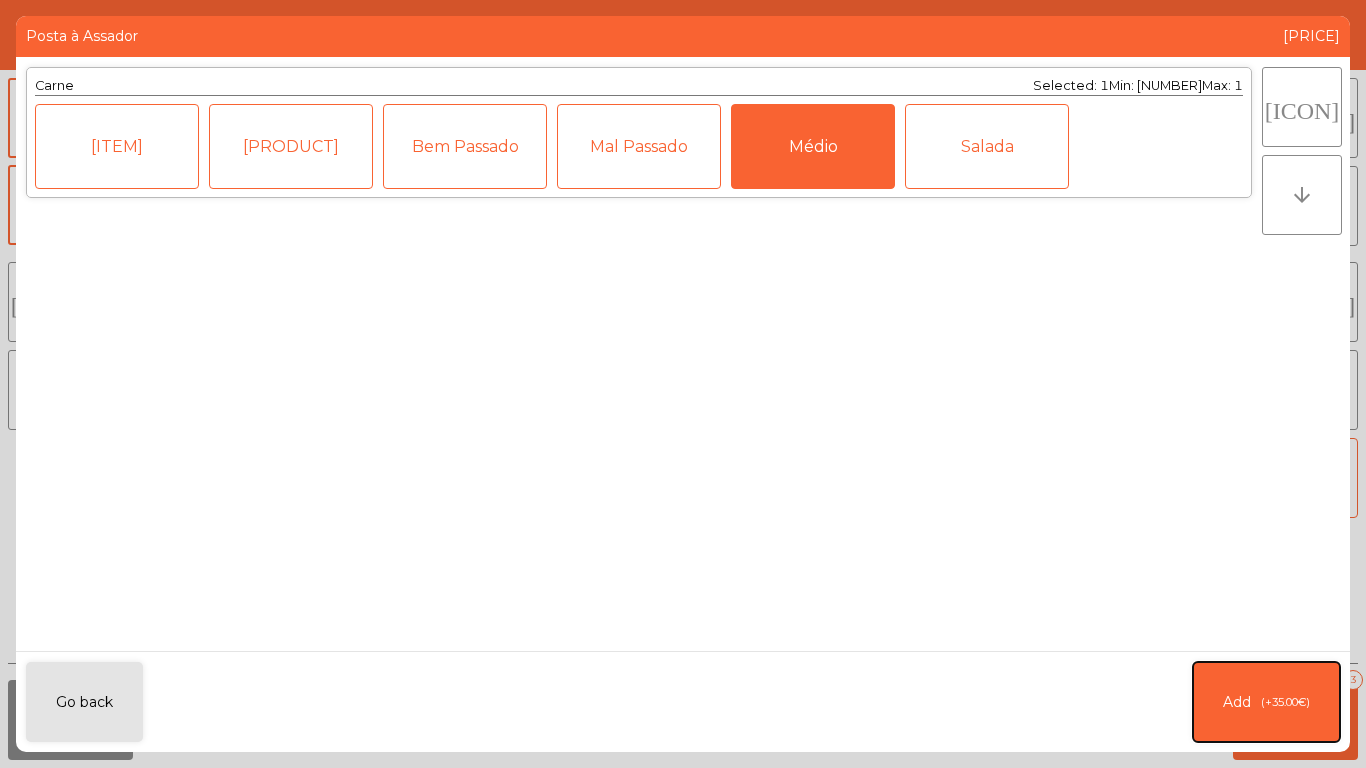 click on "Add   (+[PRICE]€)" at bounding box center [1266, 702] 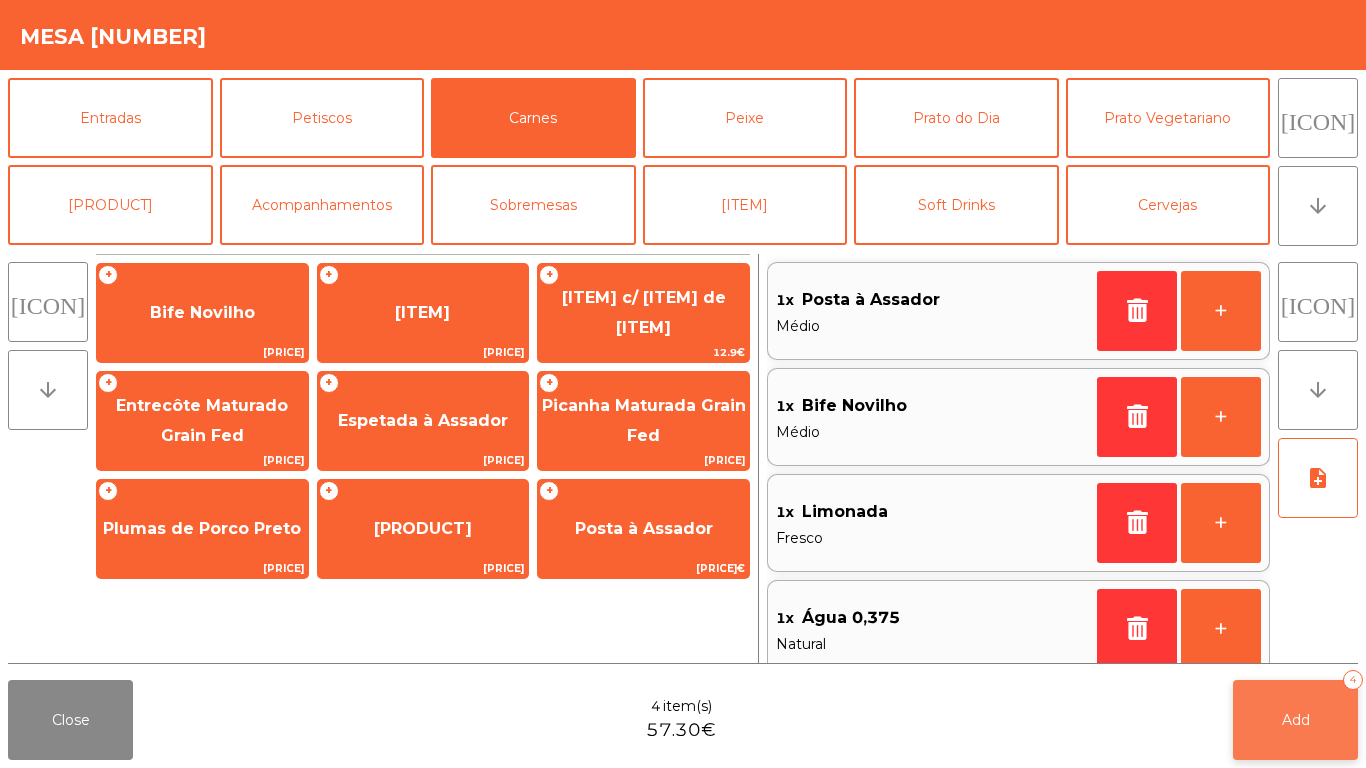 click on "Add   [NUMBER]" at bounding box center (1295, 720) 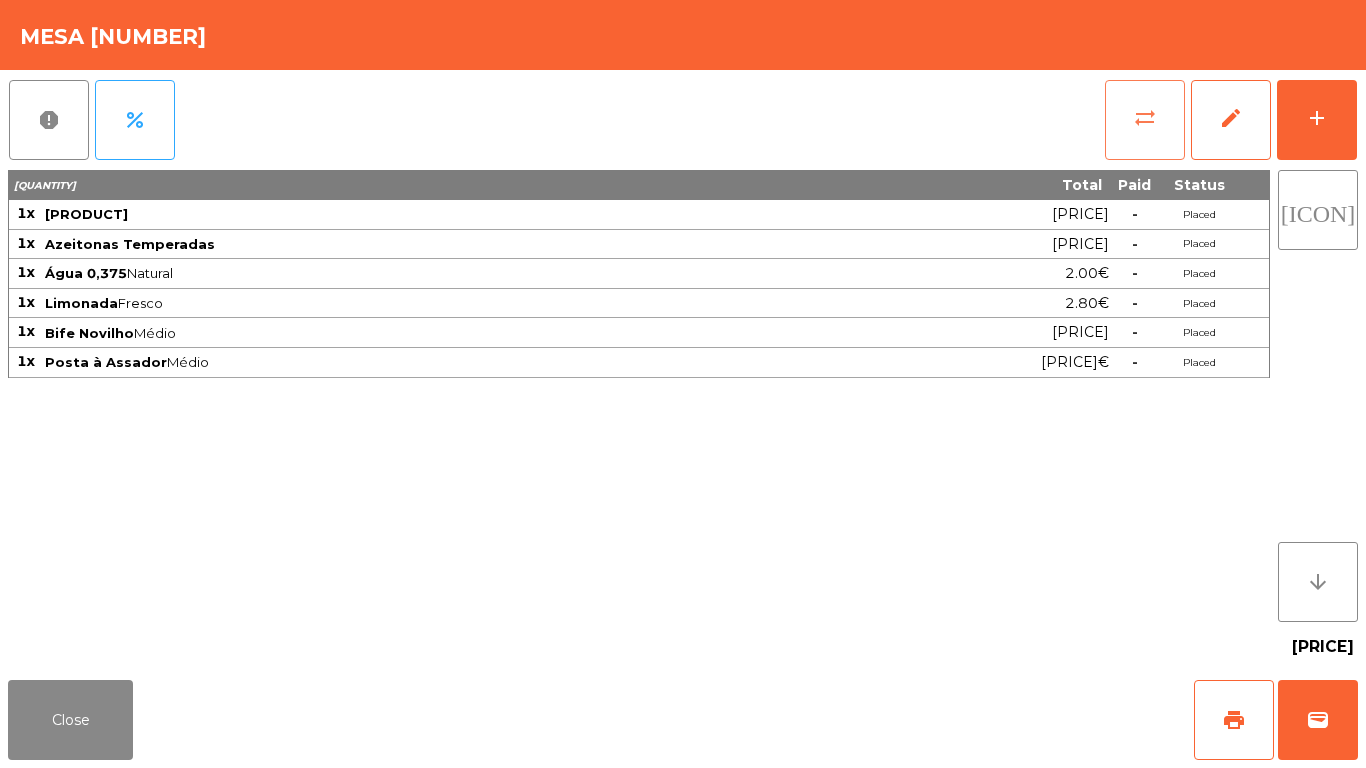click on "sync_alt" at bounding box center [1145, 120] 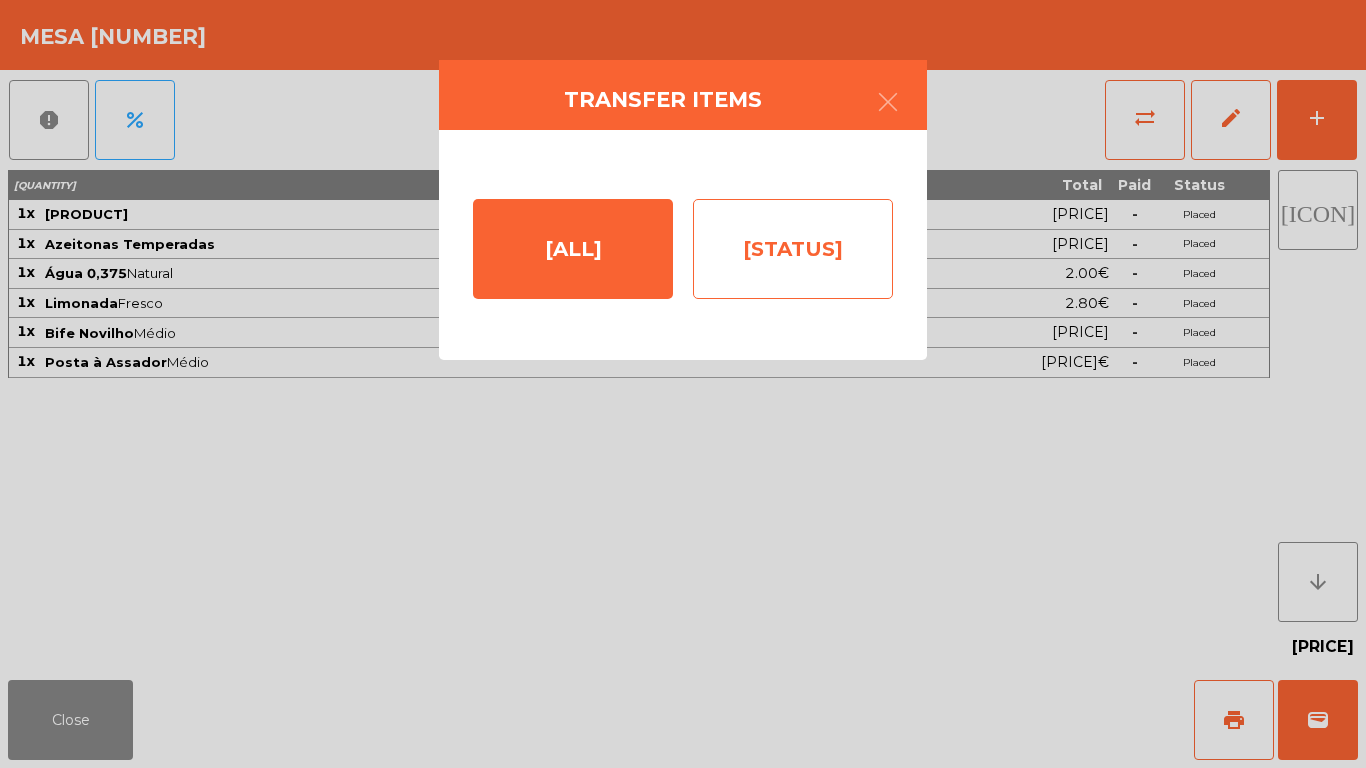 click on "[STATUS]" at bounding box center (793, 249) 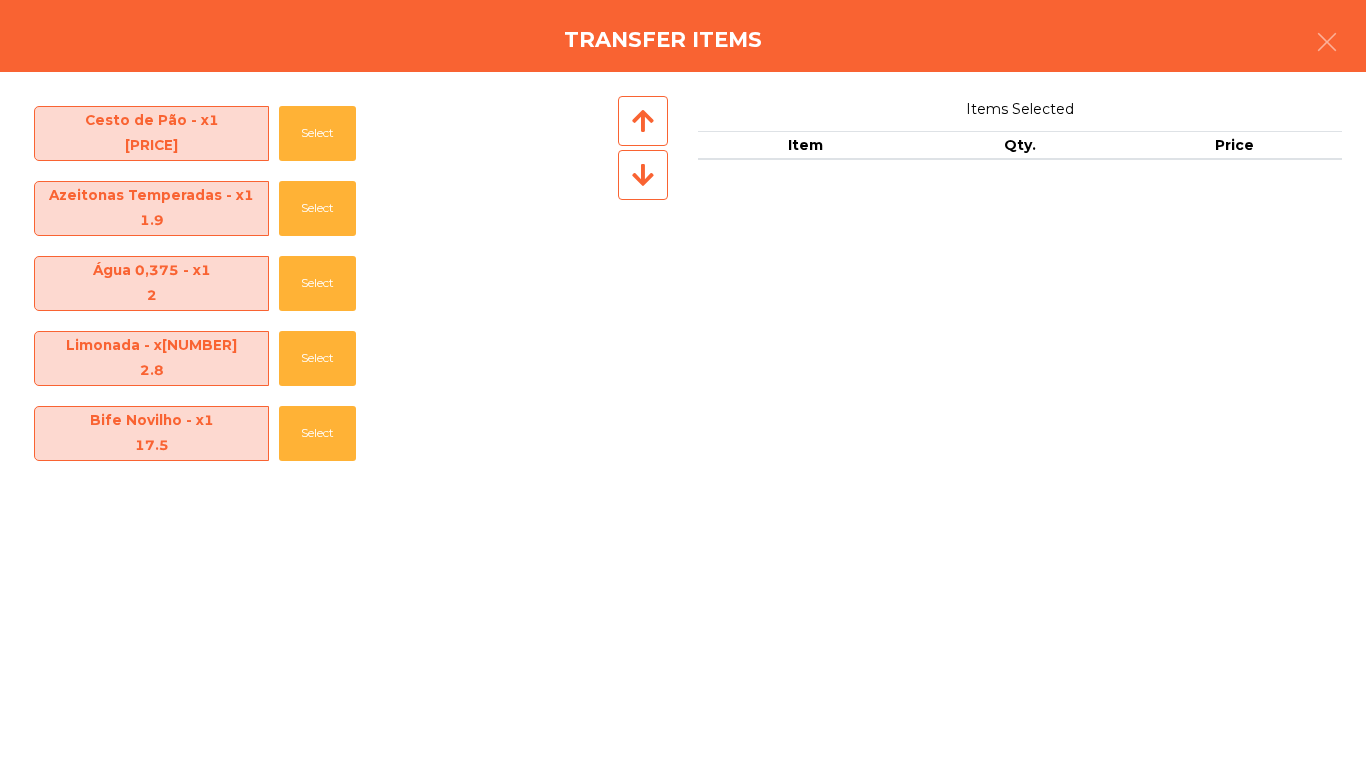 scroll, scrollTop: 70, scrollLeft: 0, axis: vertical 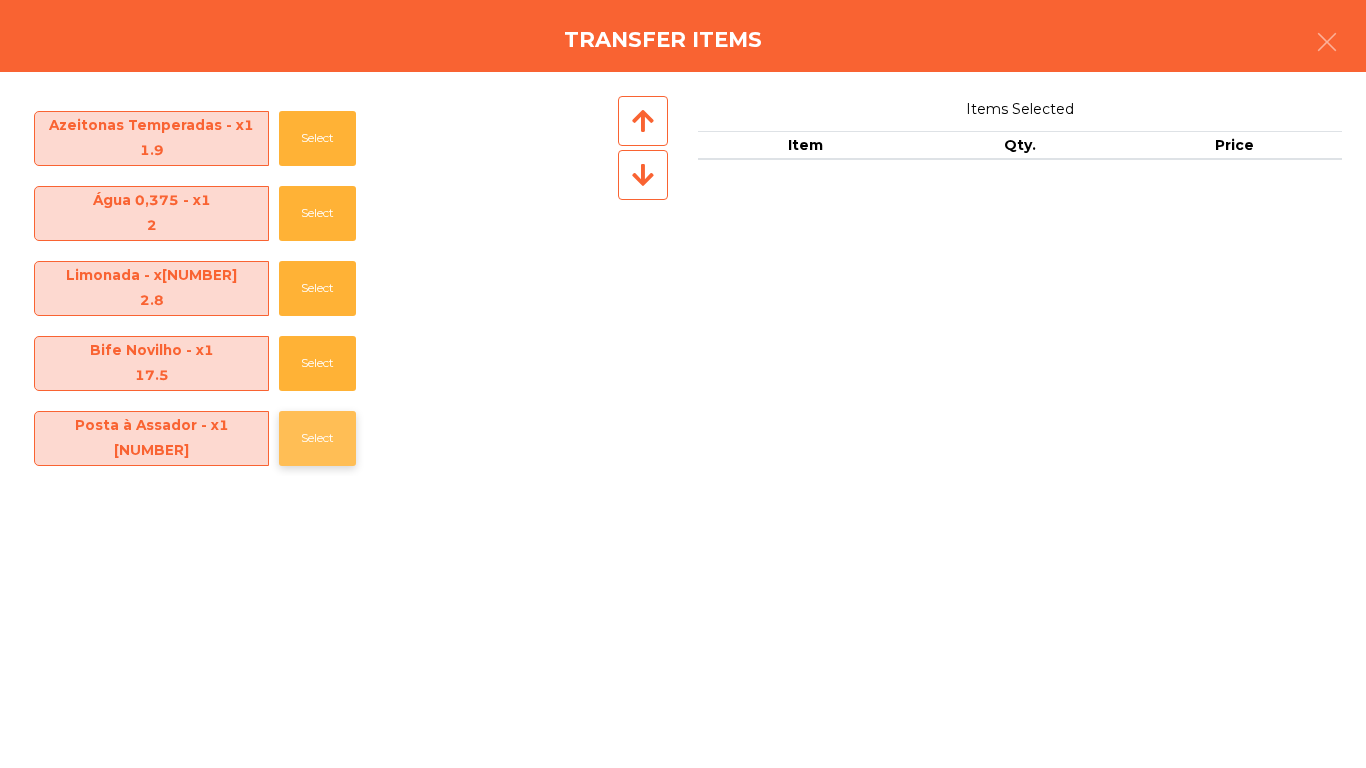 click on "Select" at bounding box center [317, 63] 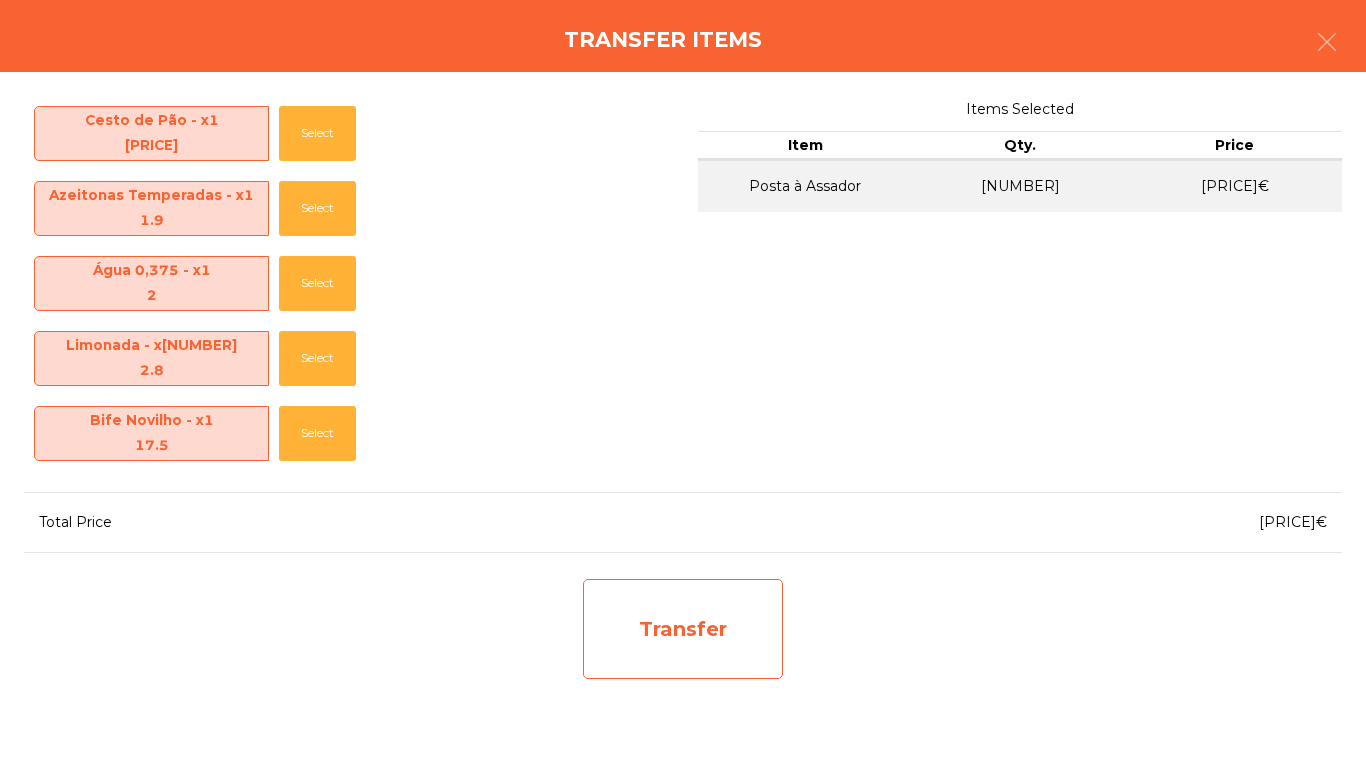 click on "Transfer" at bounding box center (683, 629) 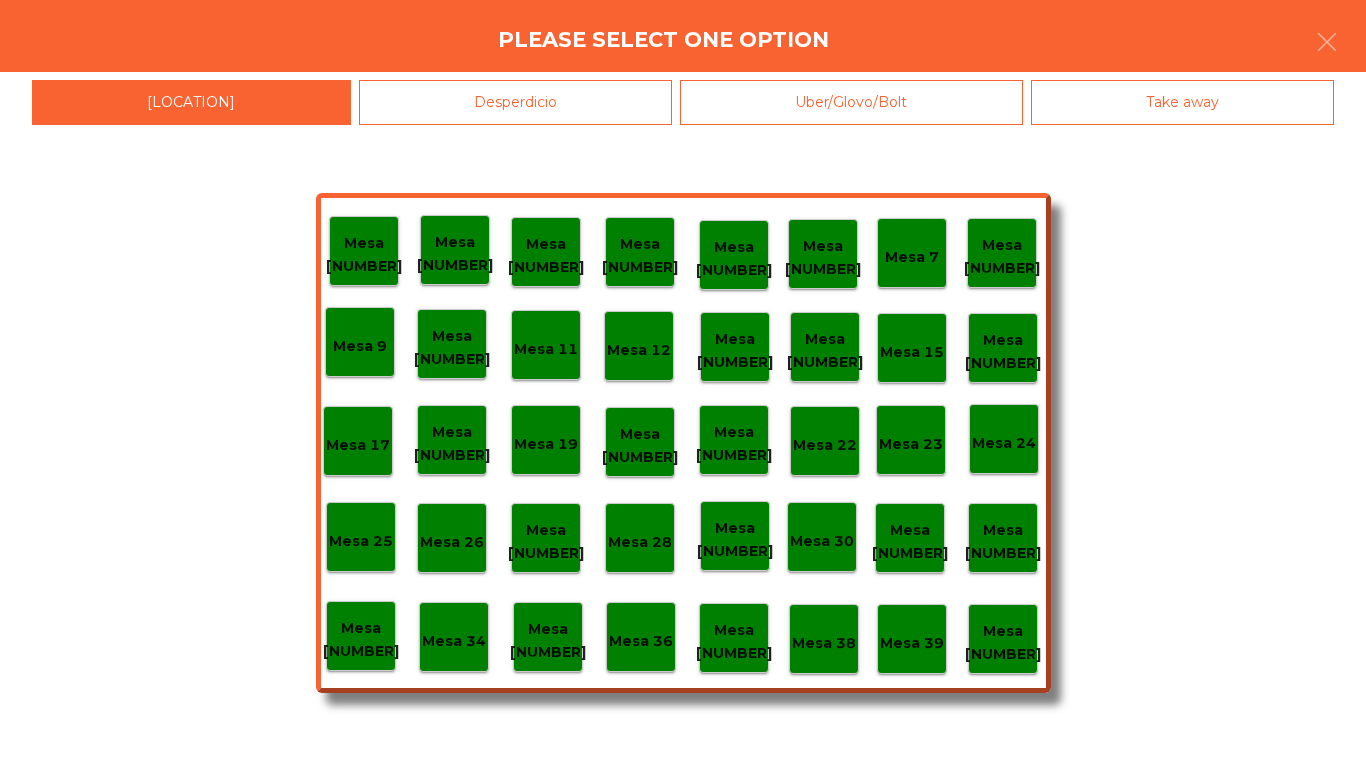 click on "Desperdicio" at bounding box center (516, 102) 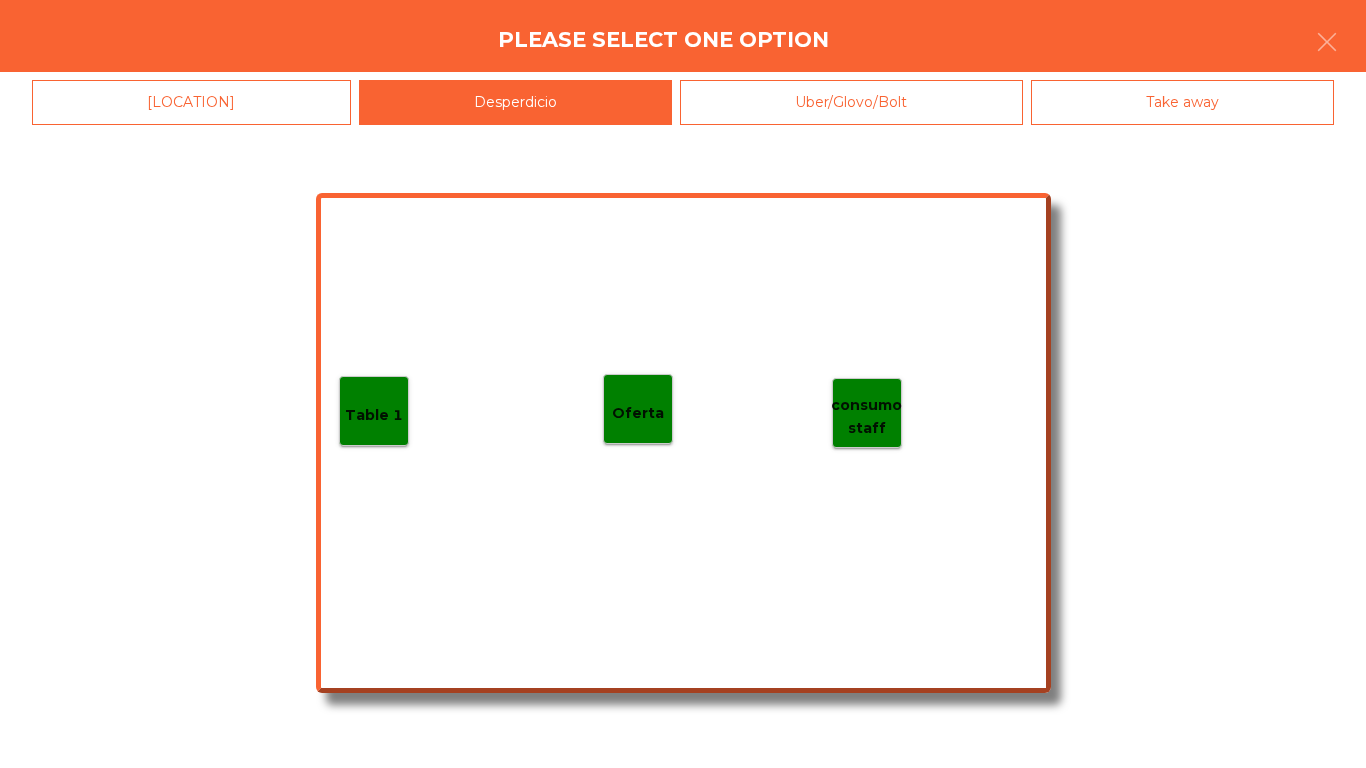 click on "Table 1" at bounding box center (374, 411) 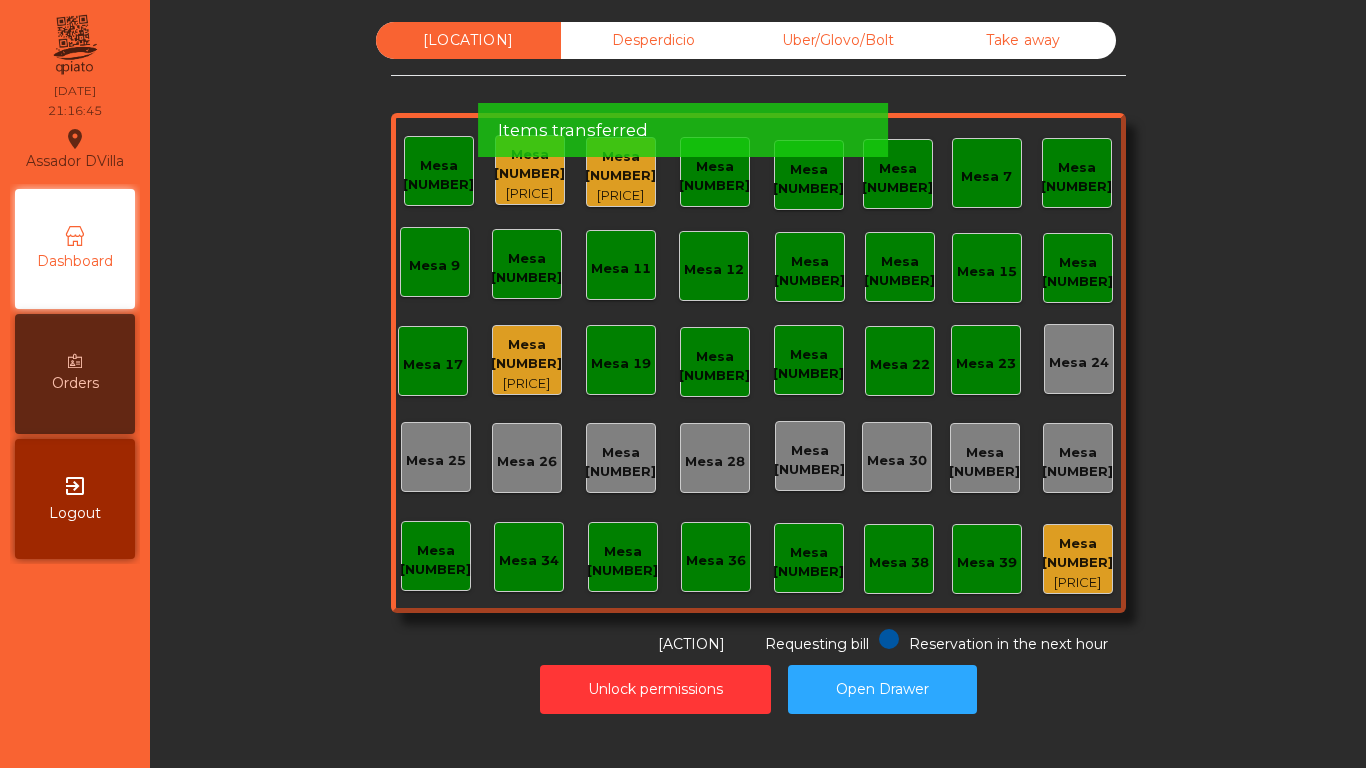 click on "[PRICE]" at bounding box center (529, 194) 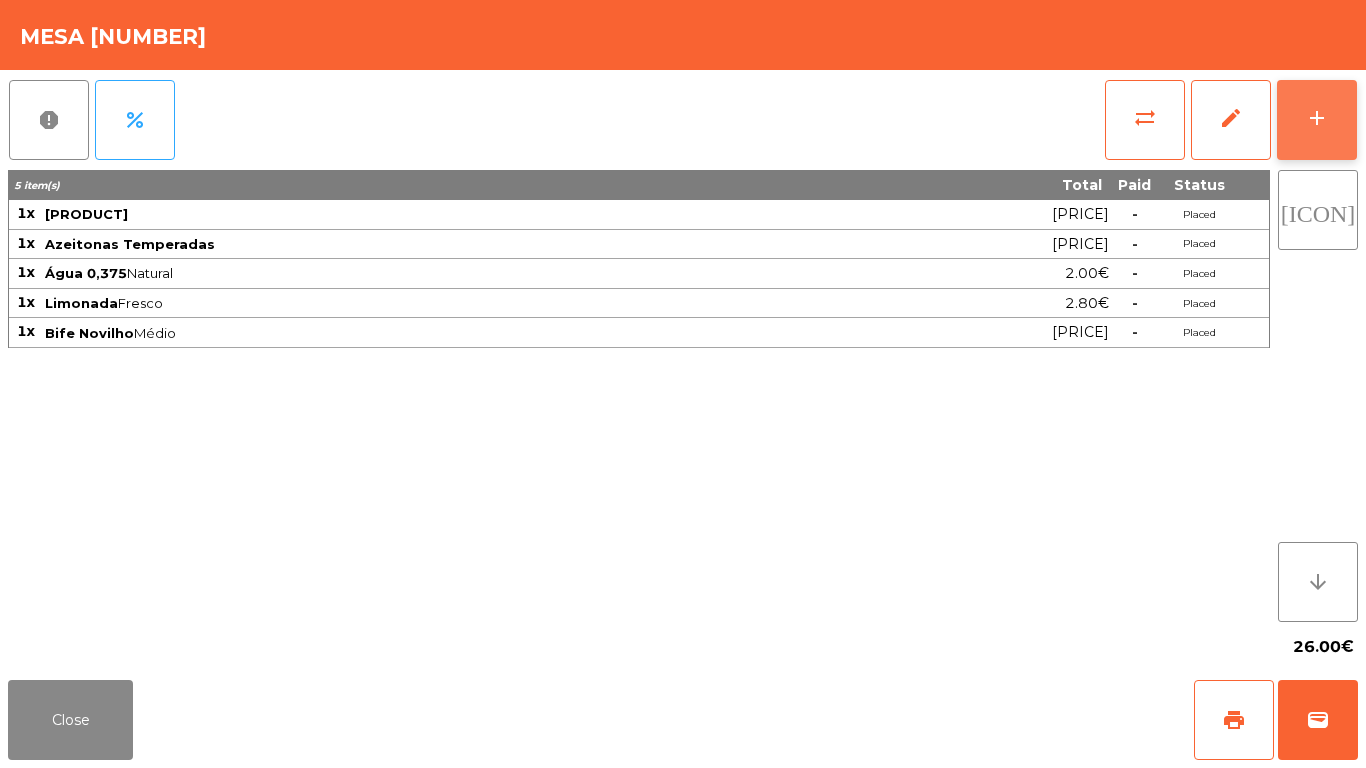 click on "add" at bounding box center [1317, 120] 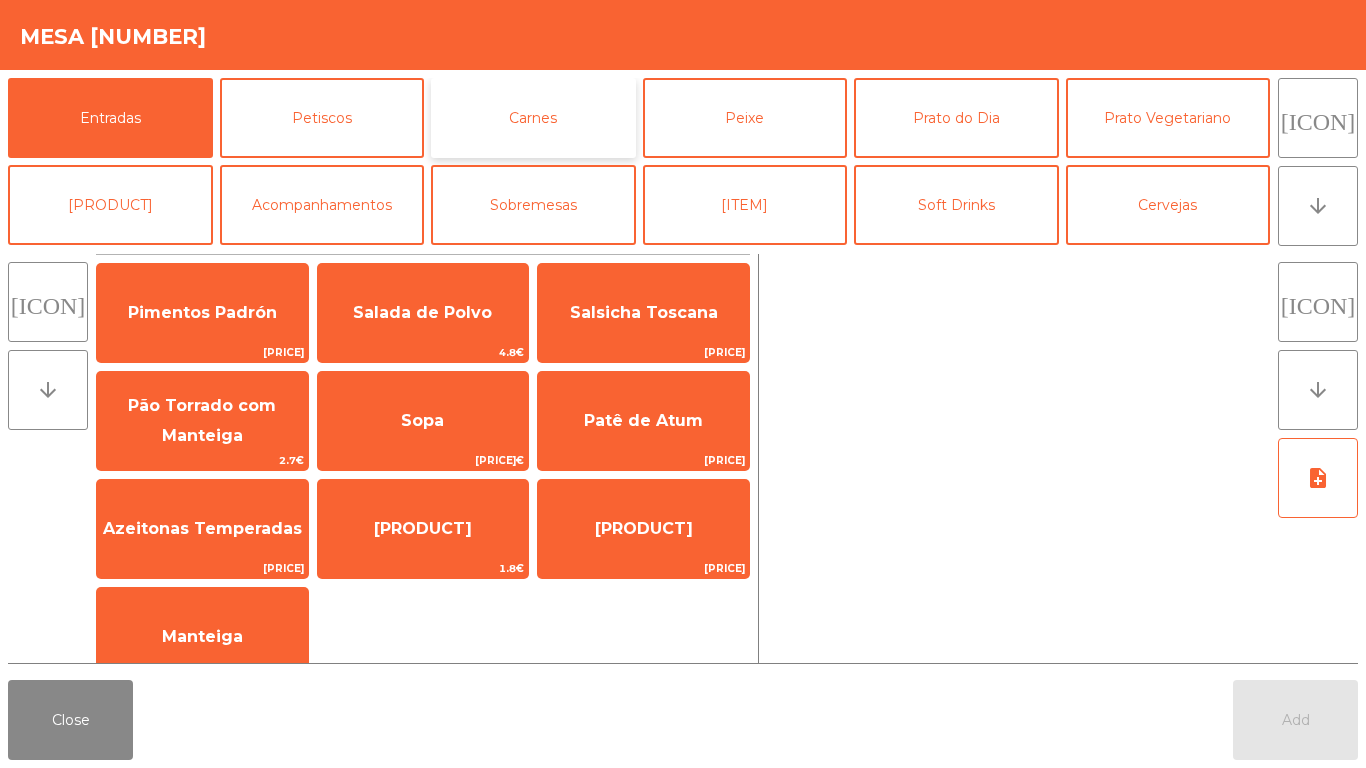 click on "Carnes" at bounding box center [533, 118] 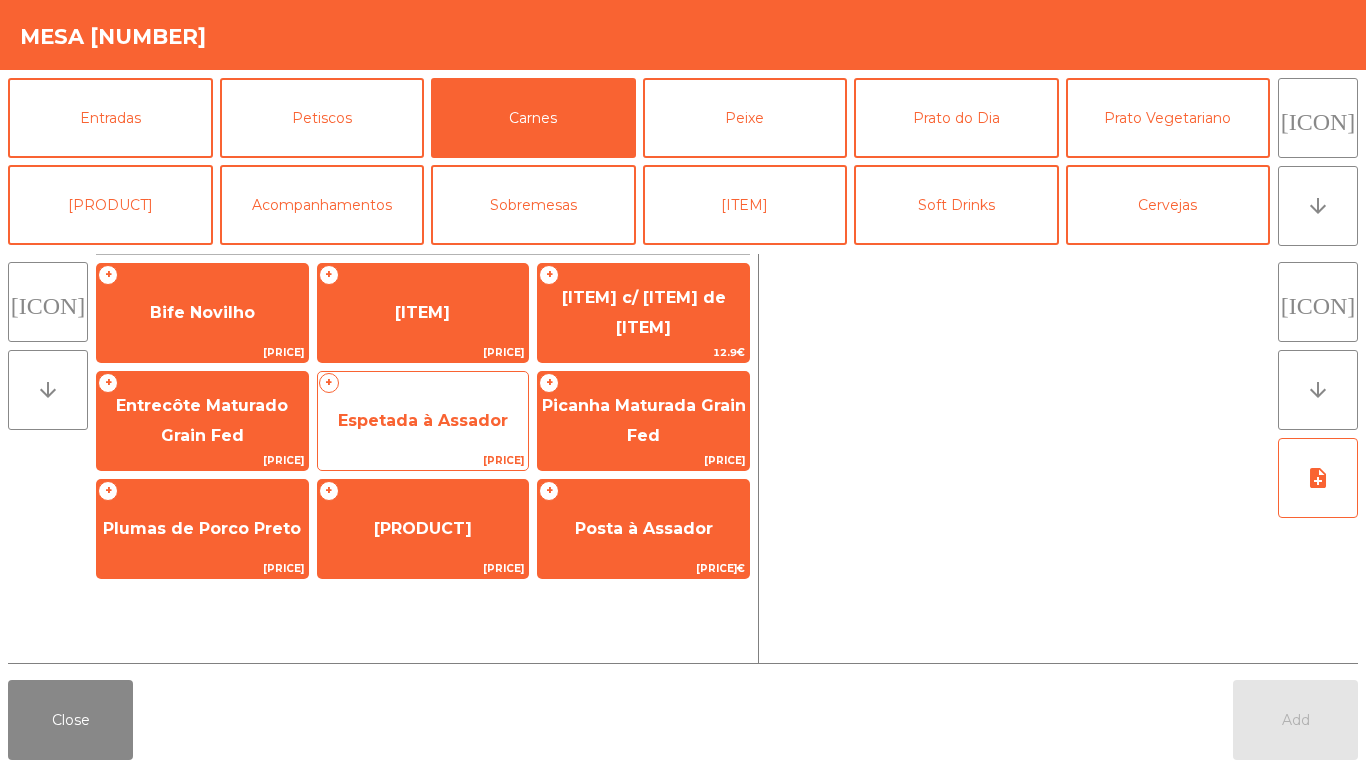 click on "Espetada à Assador" at bounding box center [202, 313] 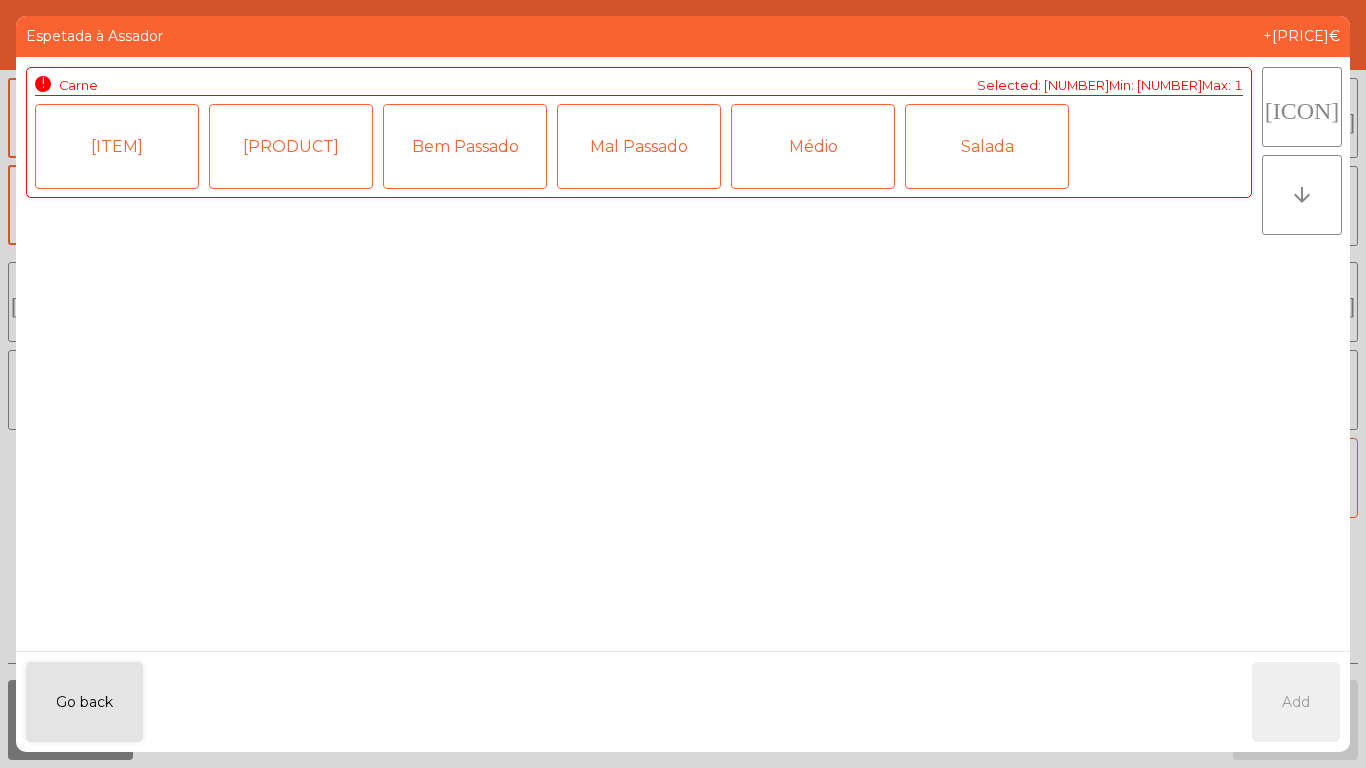 click on "Médio" at bounding box center [813, 146] 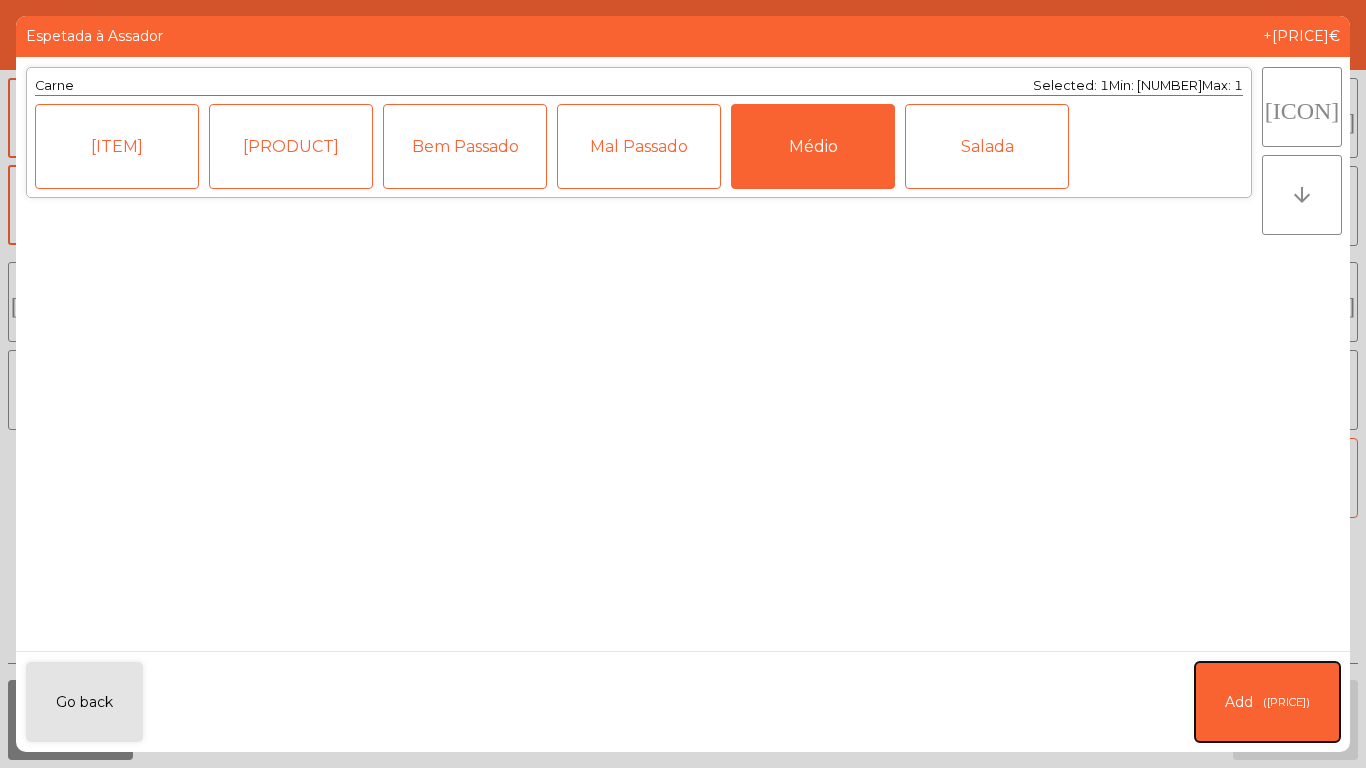 click on "([PRICE])" at bounding box center (1286, 702) 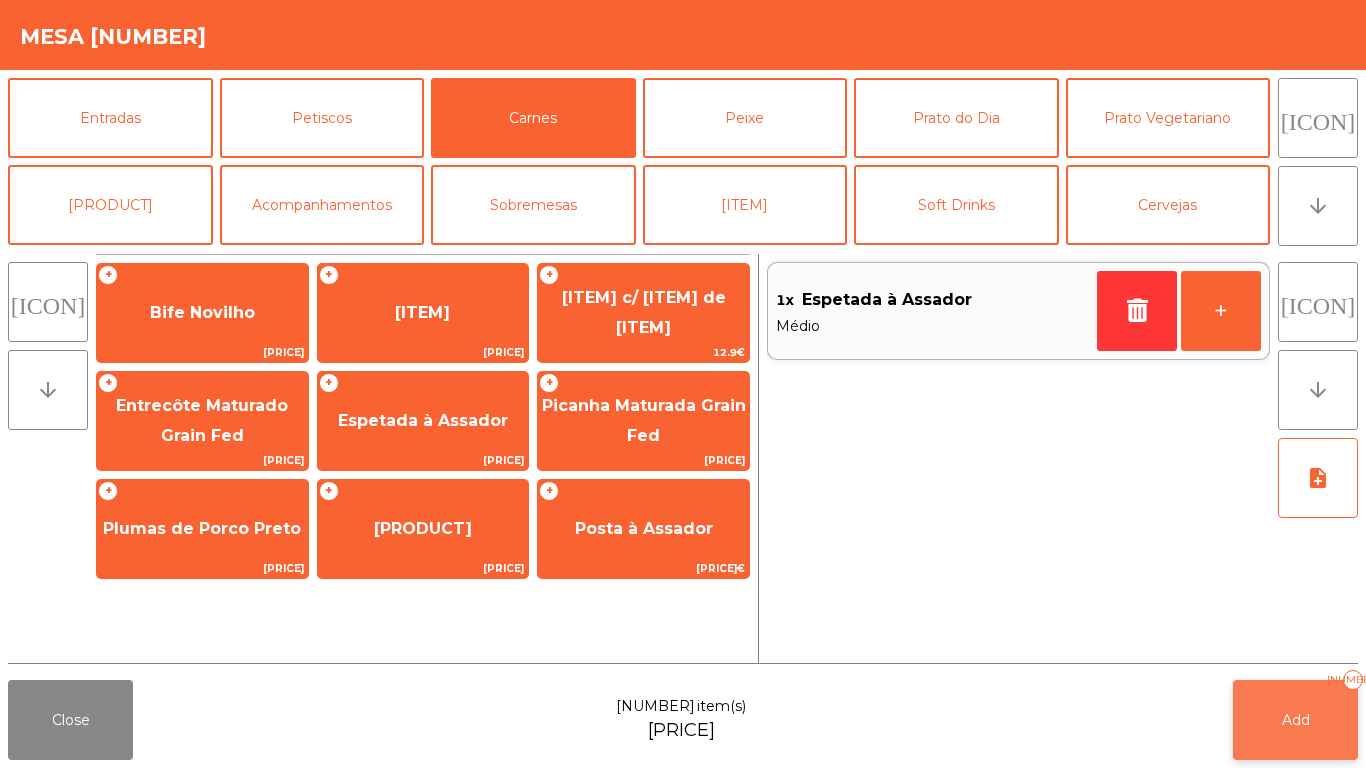 click on "Add 1" at bounding box center [1295, 720] 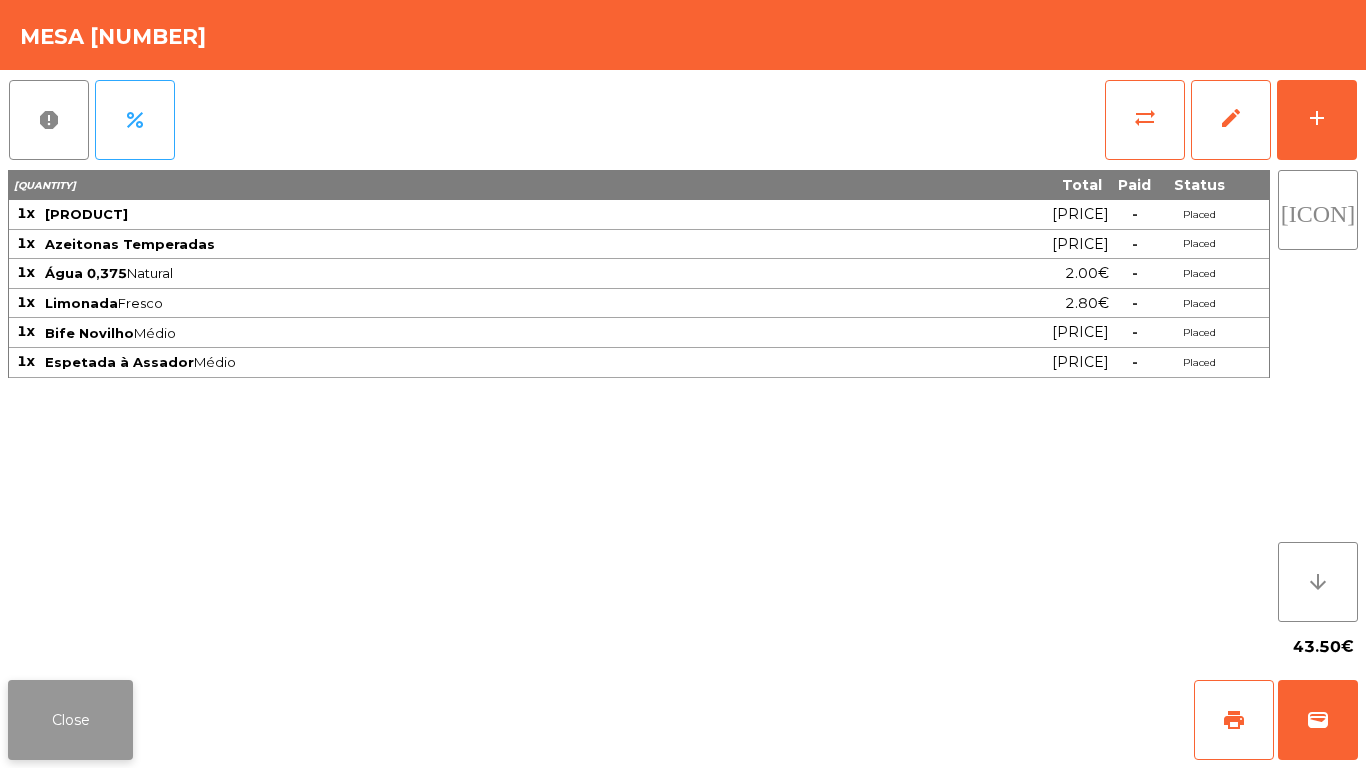 click on "Close" at bounding box center [70, 720] 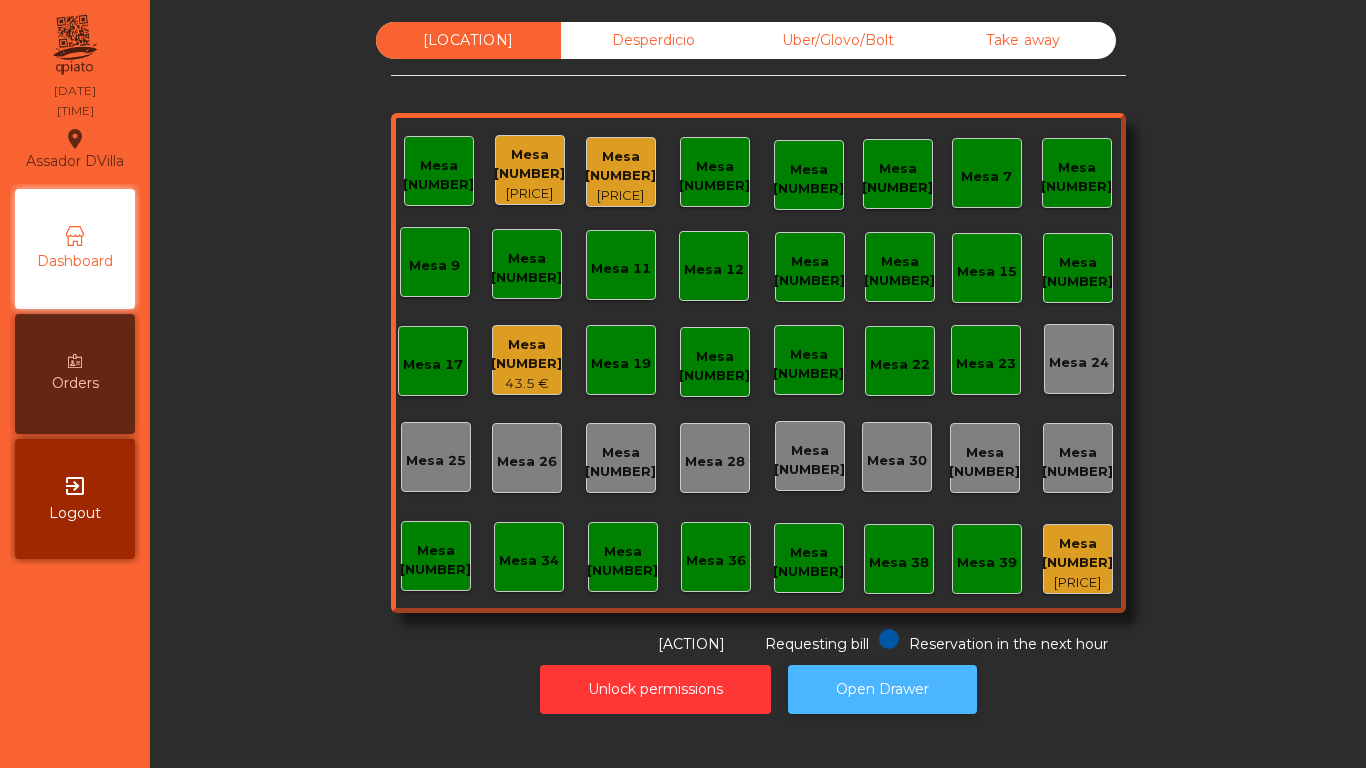 click on "Open Drawer" at bounding box center (882, 689) 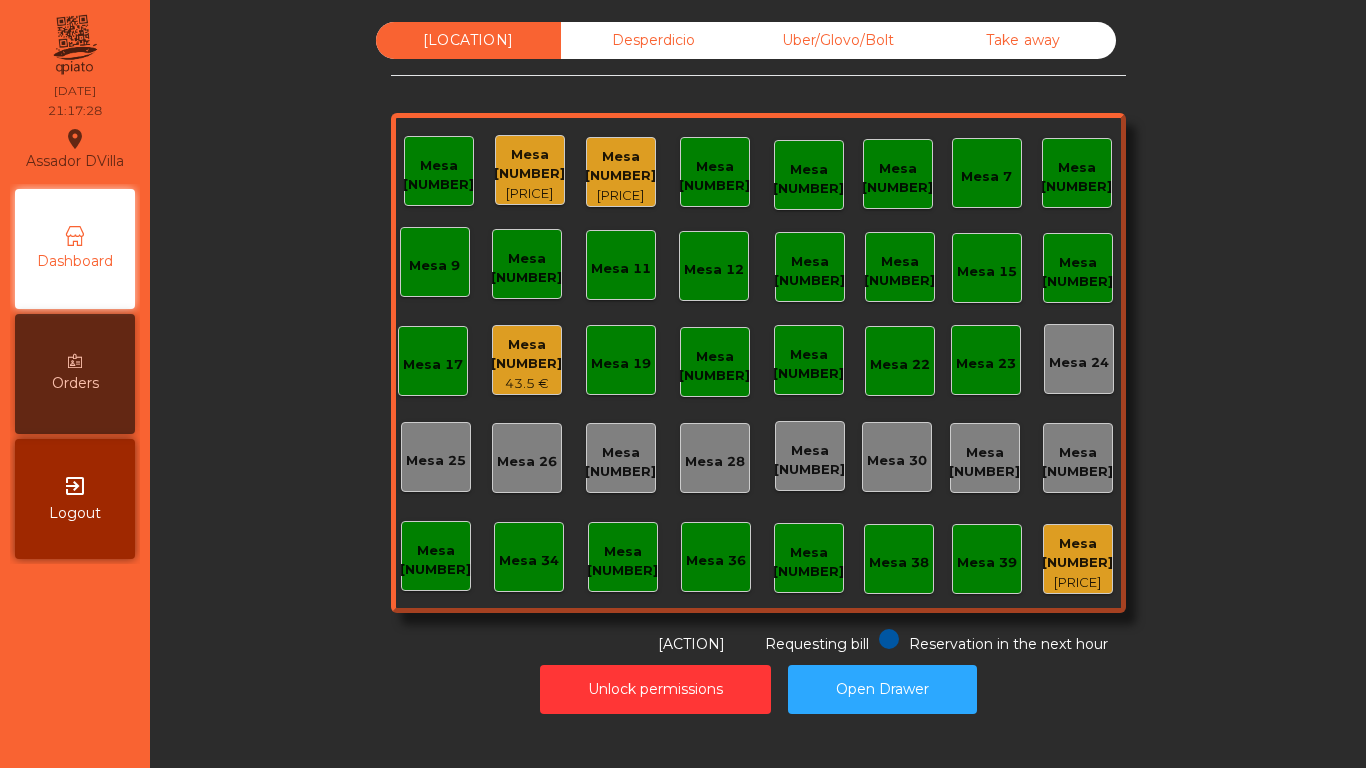 click on "Mesa [NUMBER]" at bounding box center [529, 164] 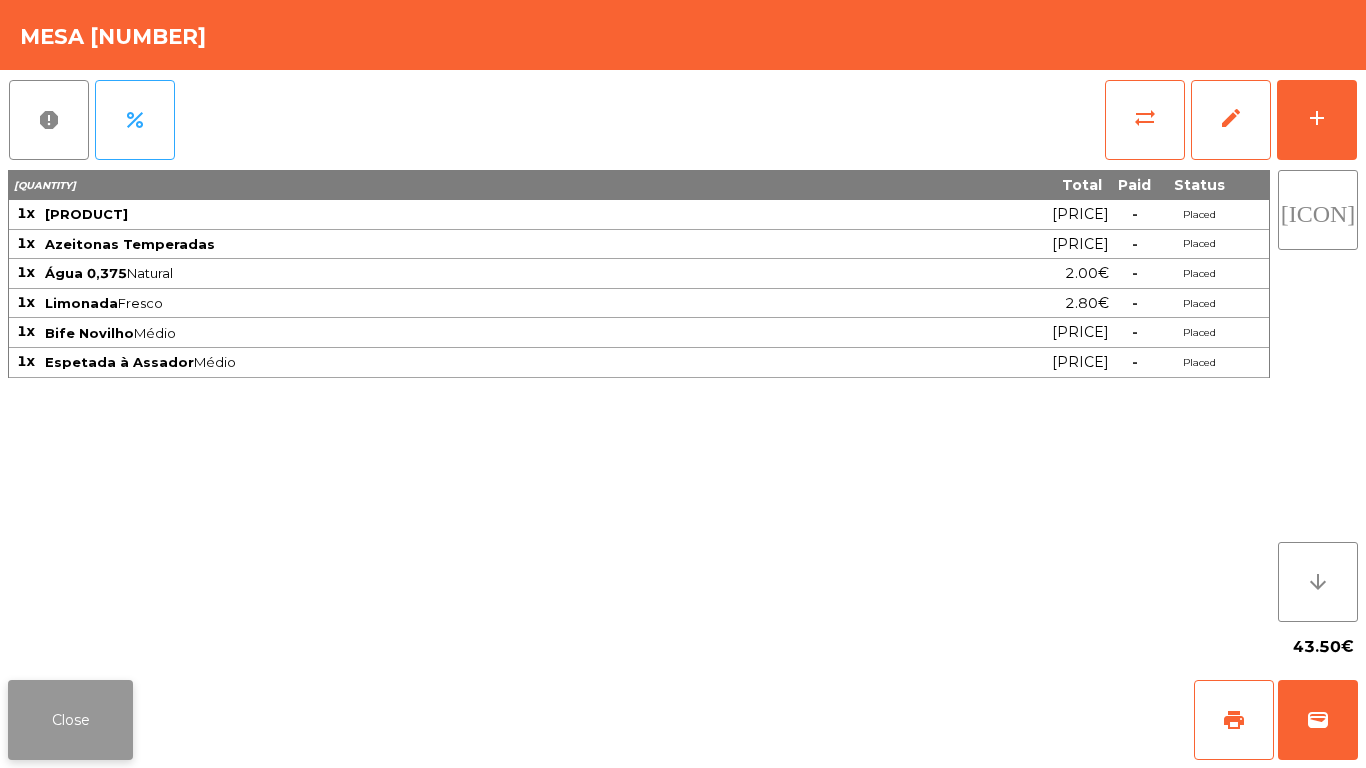 click on "Close" at bounding box center (70, 720) 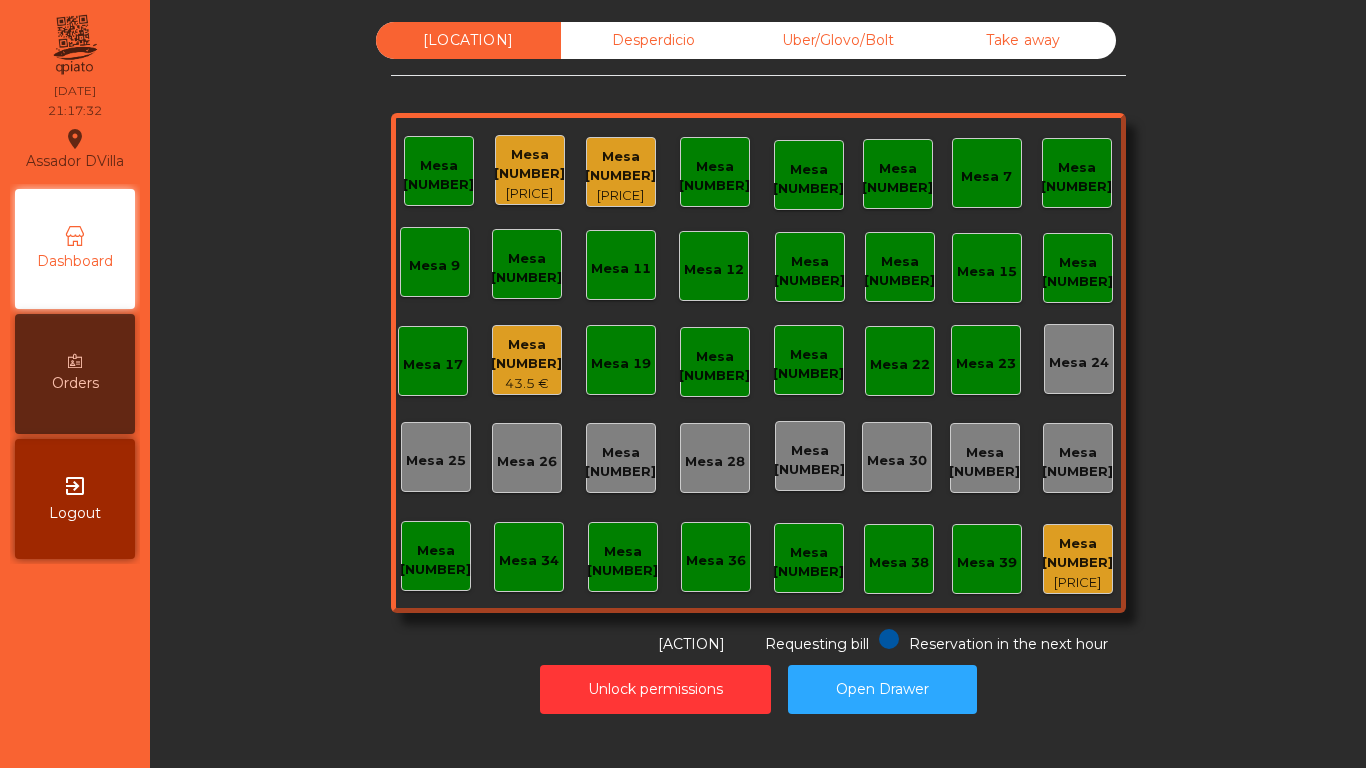 click on "Mesa 18   43.5 €" at bounding box center [527, 360] 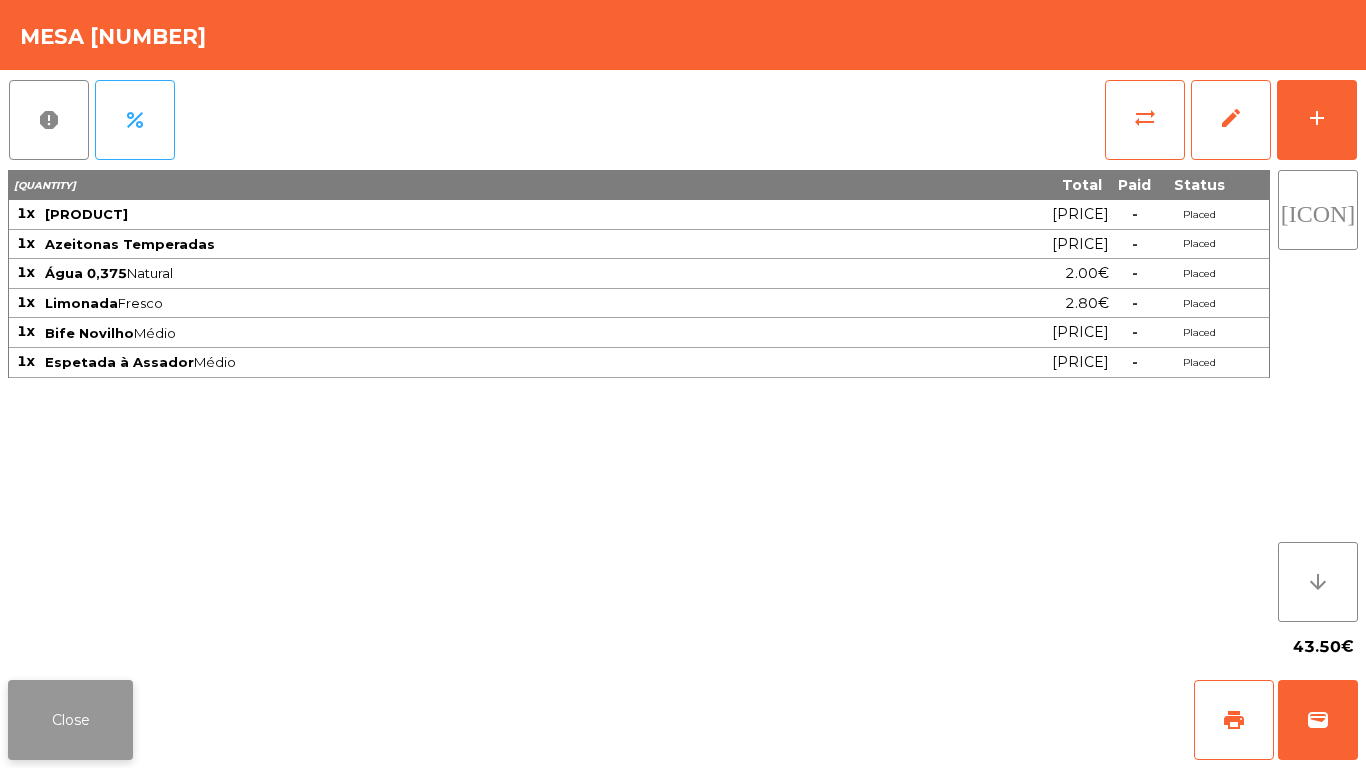 click on "Close" at bounding box center (70, 720) 